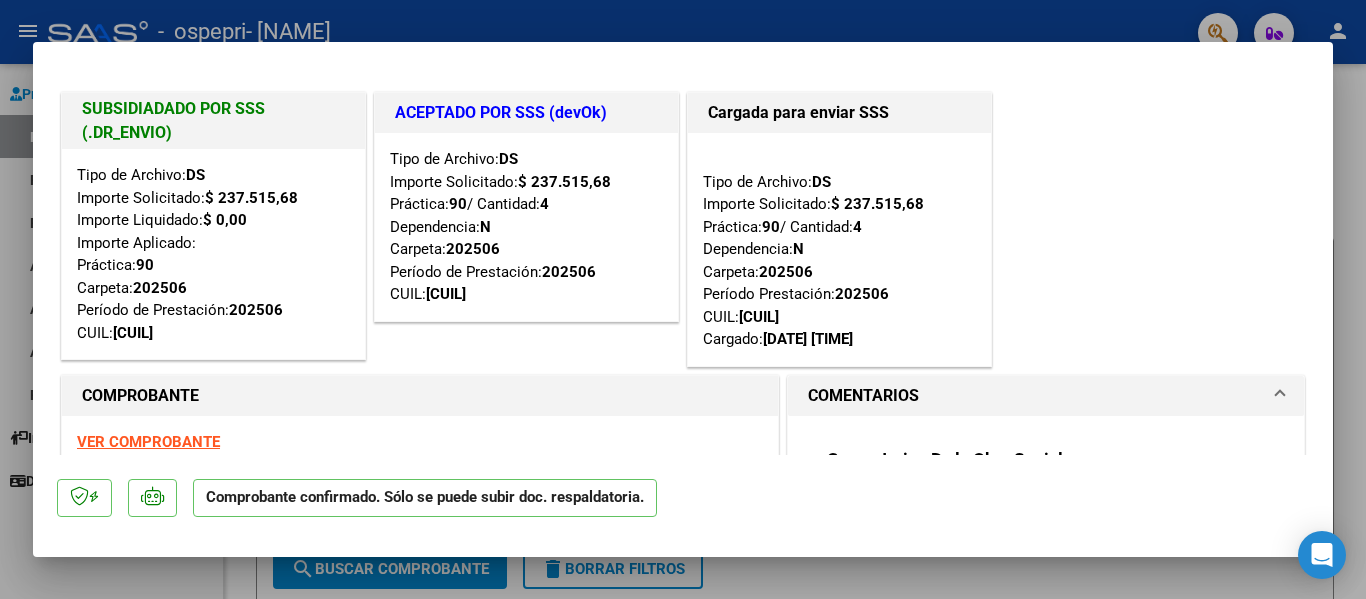 scroll, scrollTop: 0, scrollLeft: 0, axis: both 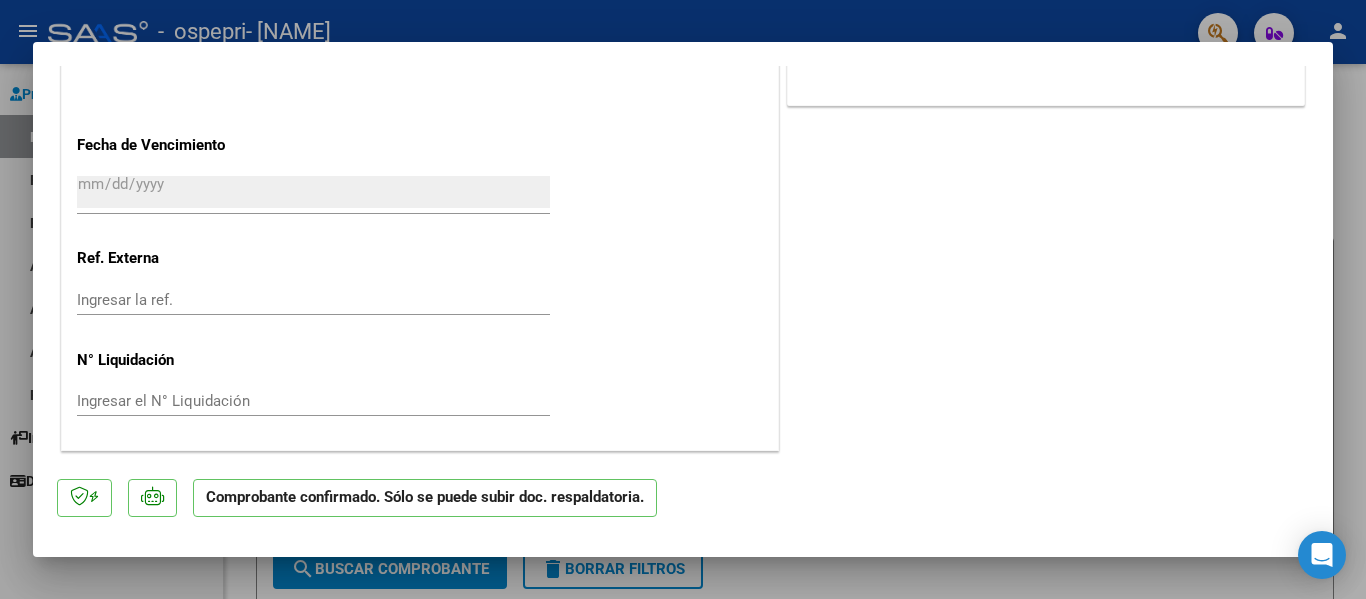 type 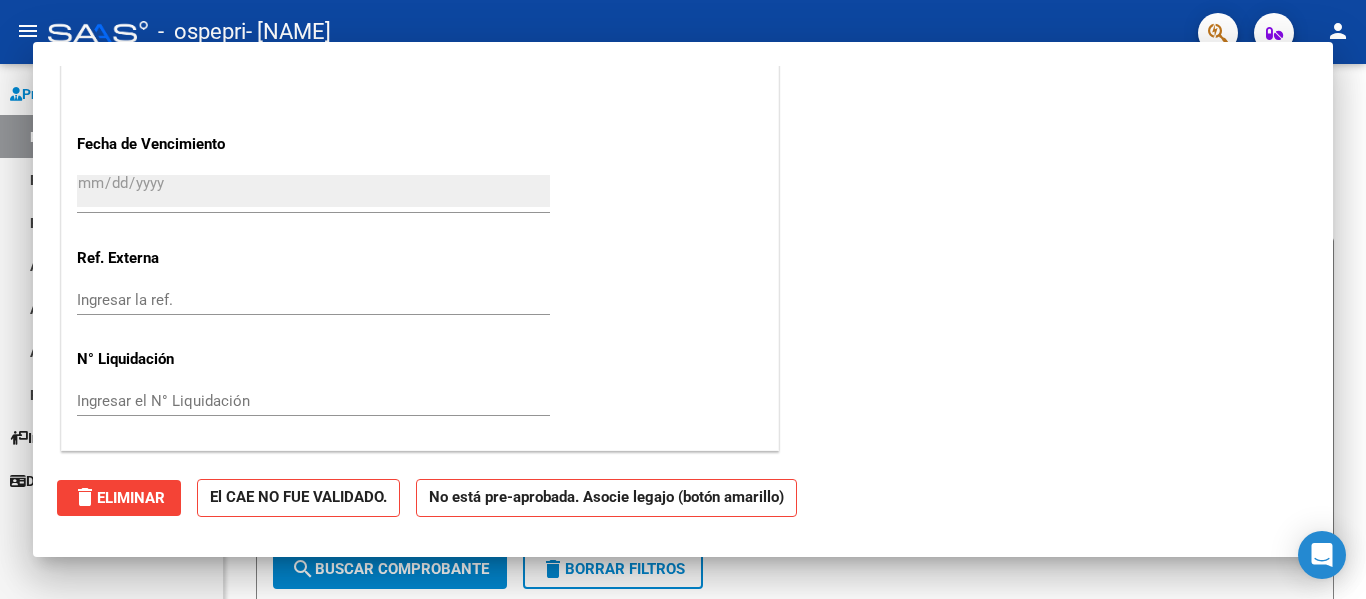scroll, scrollTop: 0, scrollLeft: 0, axis: both 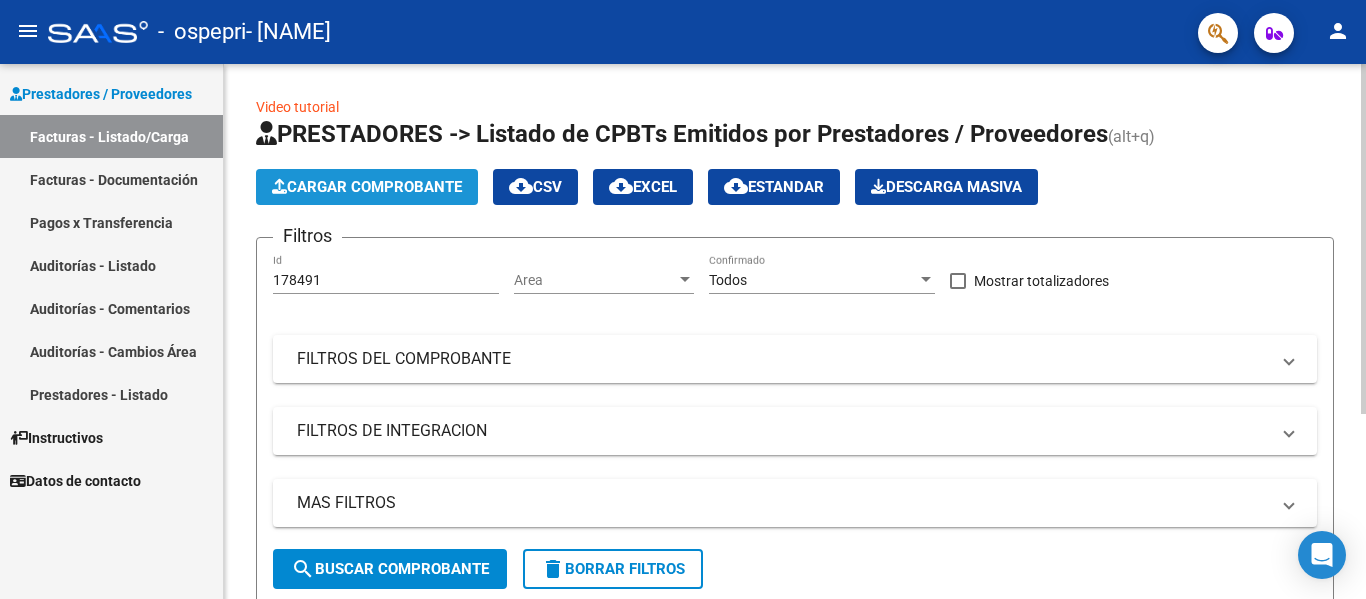 click on "Cargar Comprobante" 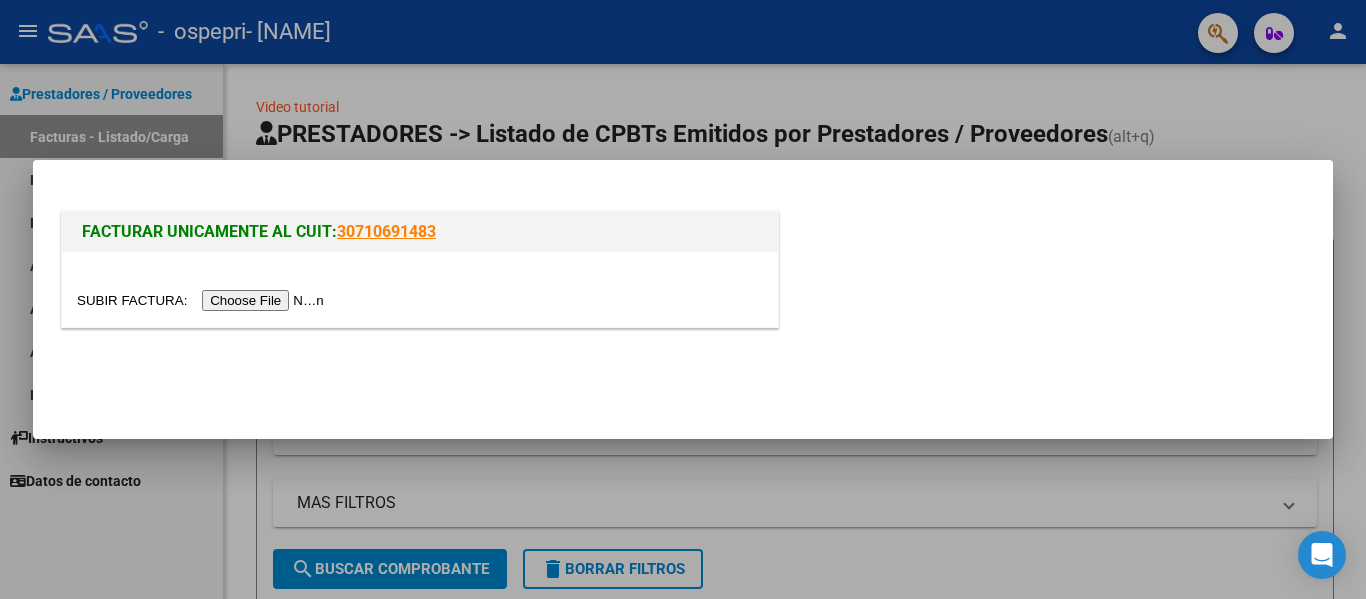 click at bounding box center [203, 300] 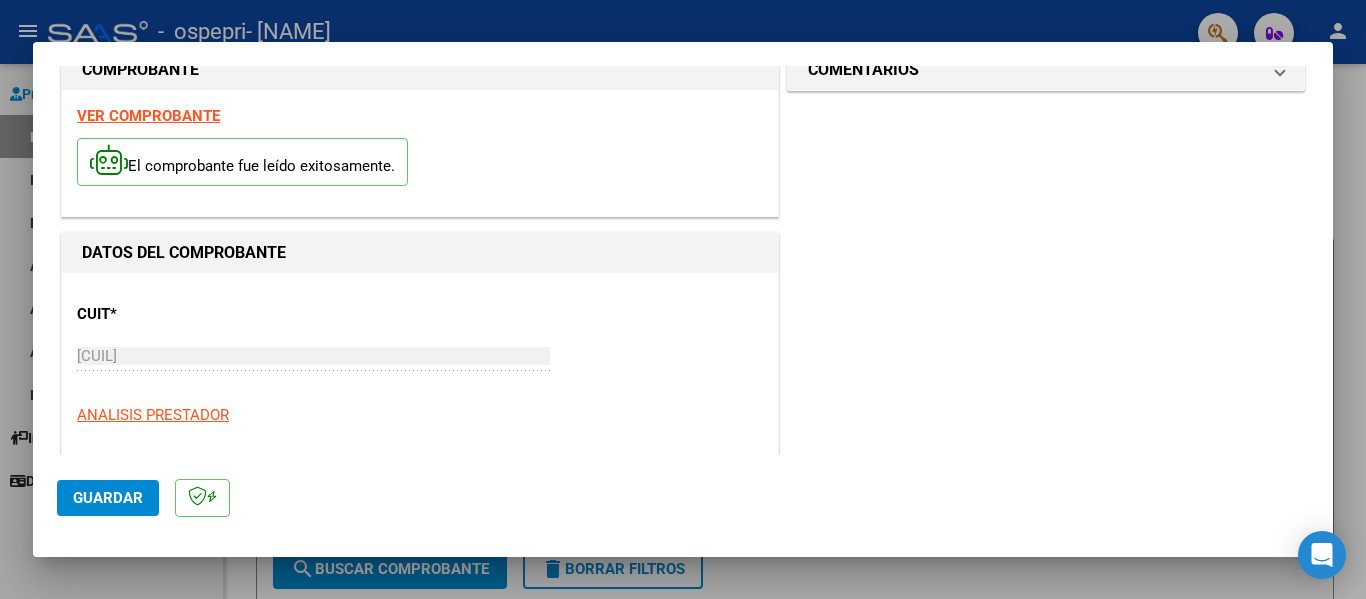 scroll, scrollTop: 80, scrollLeft: 0, axis: vertical 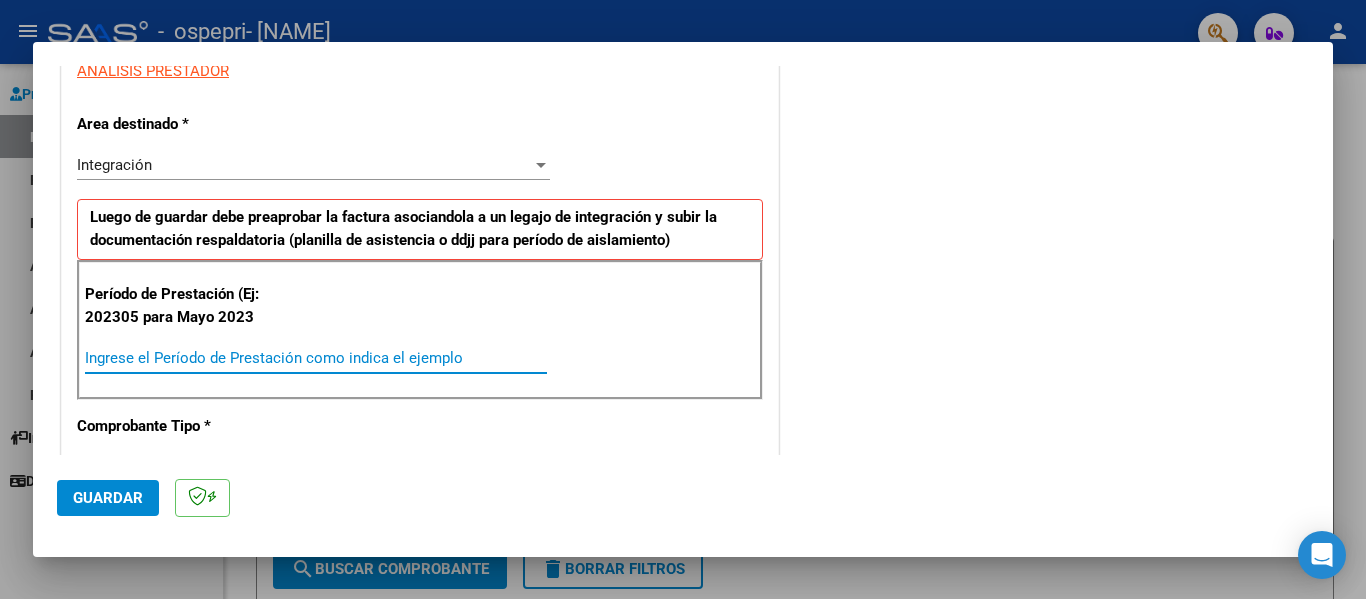 click on "Ingrese el Período de Prestación como indica el ejemplo" at bounding box center (316, 358) 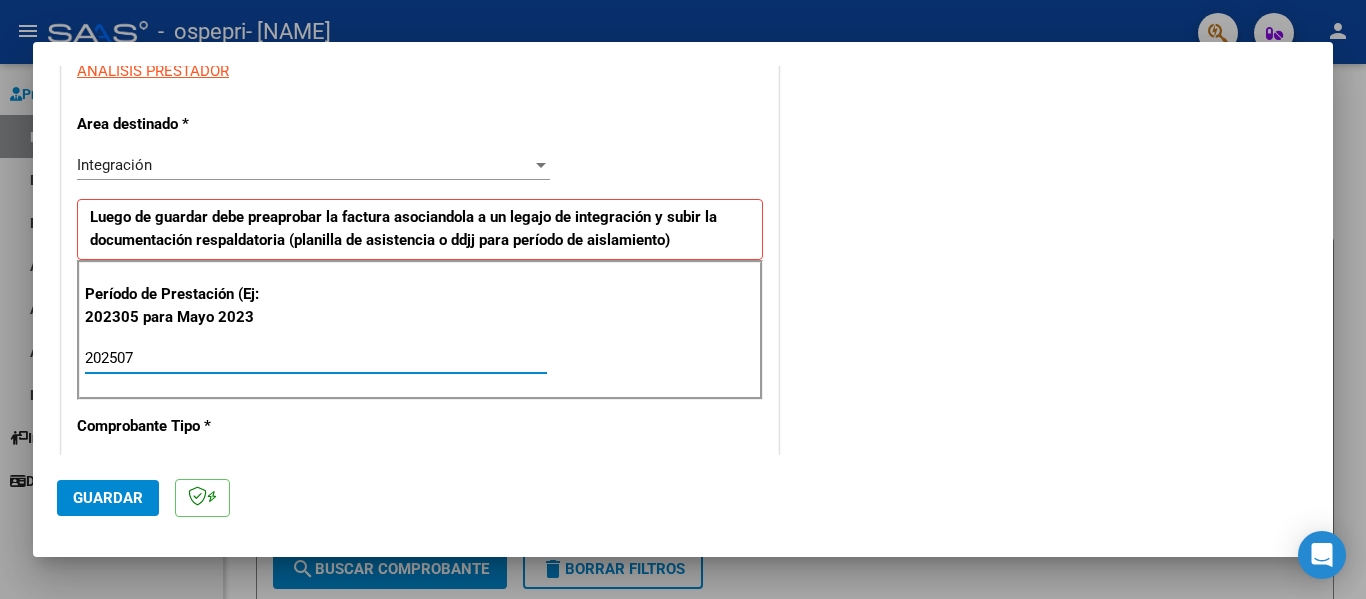 type on "202507" 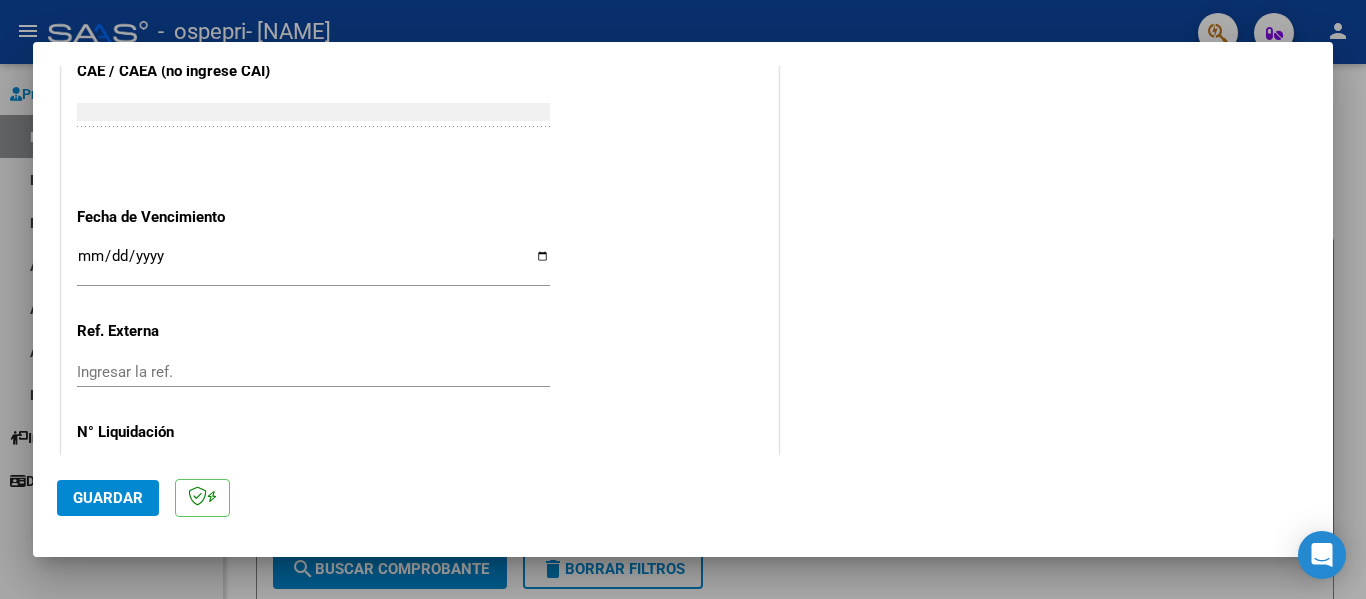 scroll, scrollTop: 1333, scrollLeft: 0, axis: vertical 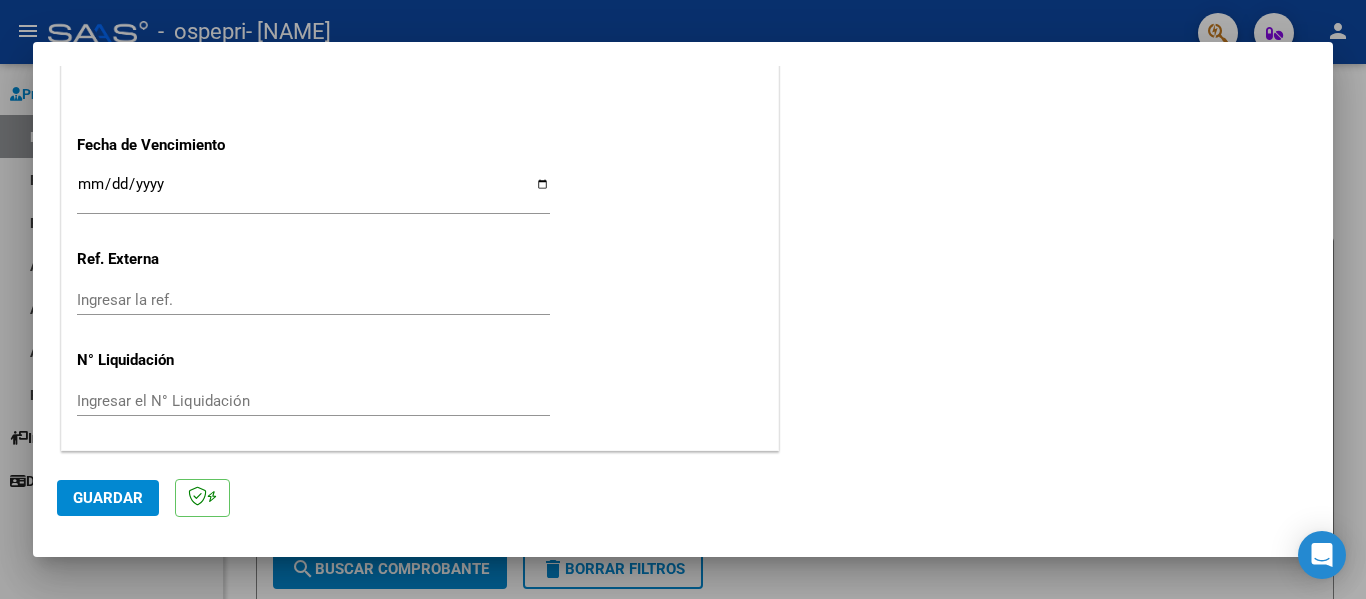 click on "Guardar" 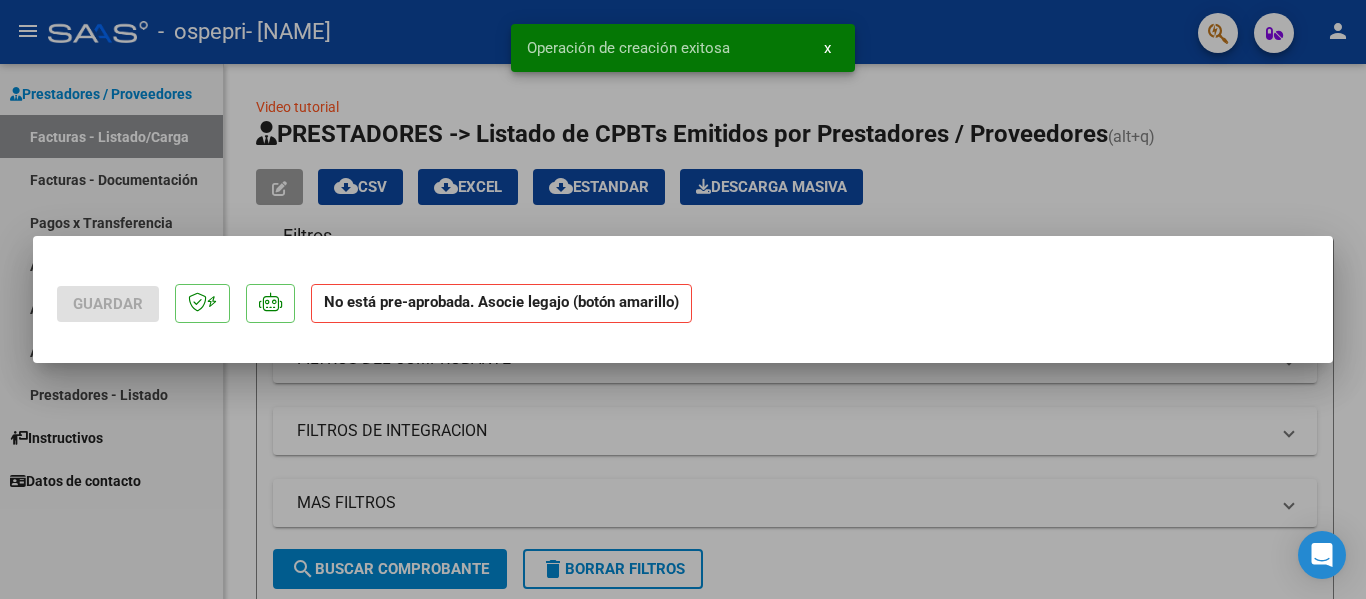 scroll, scrollTop: 0, scrollLeft: 0, axis: both 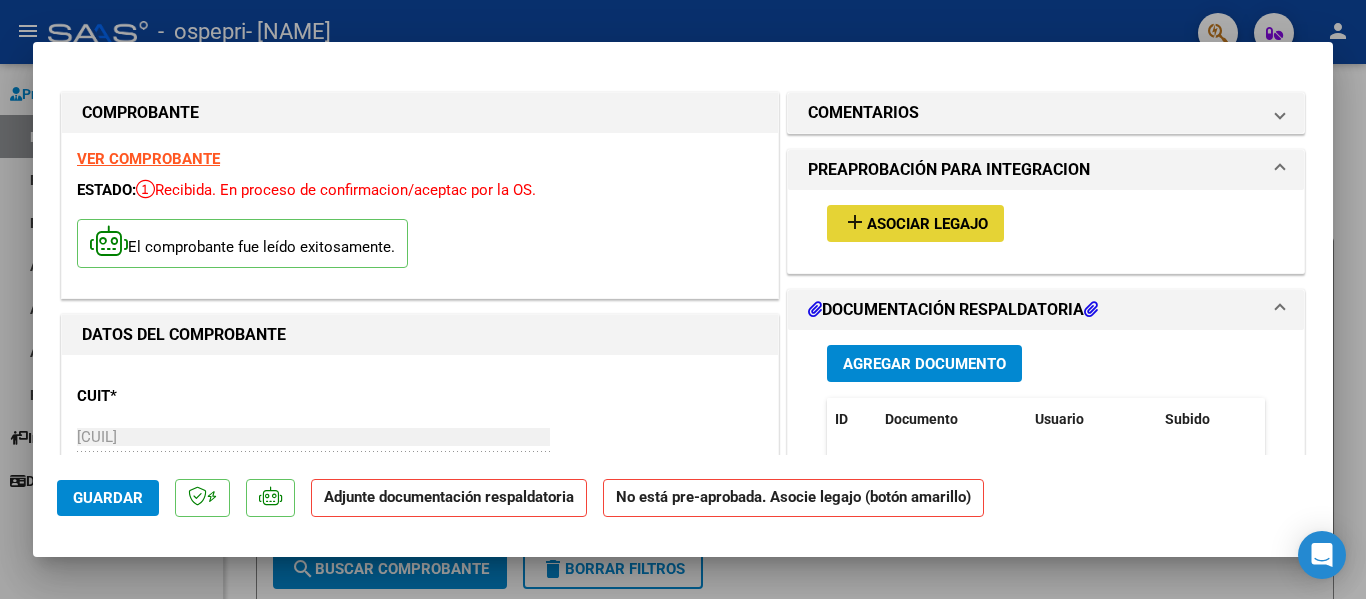 click on "Asociar Legajo" at bounding box center (927, 224) 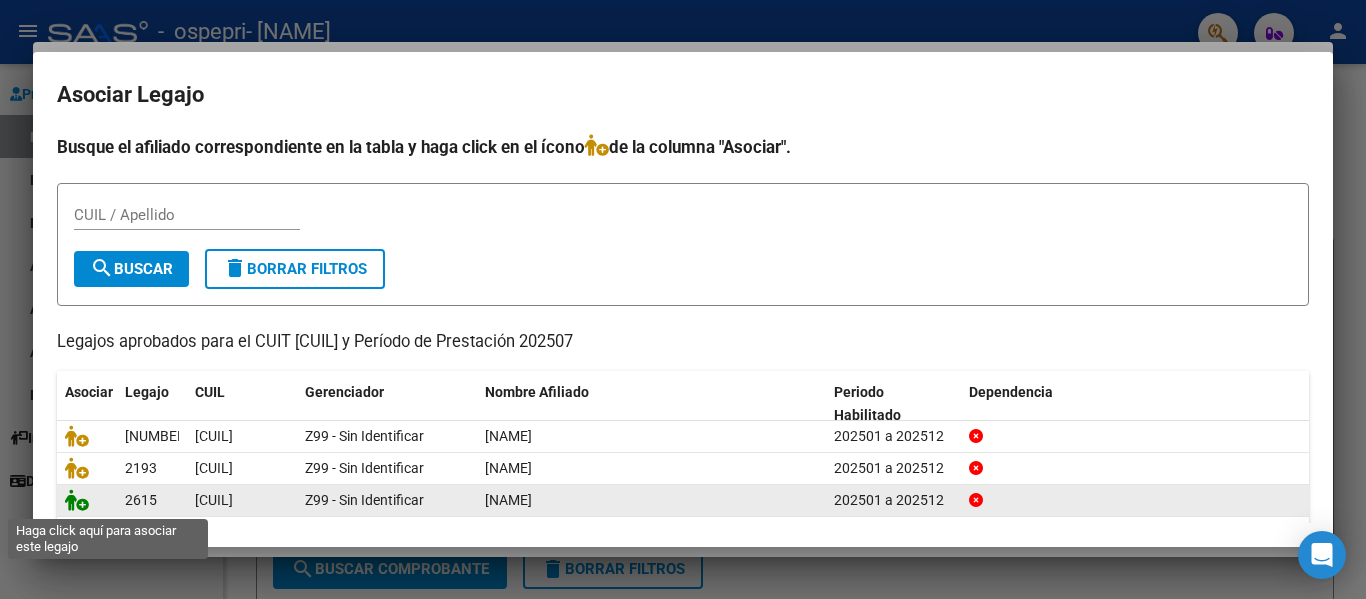 click 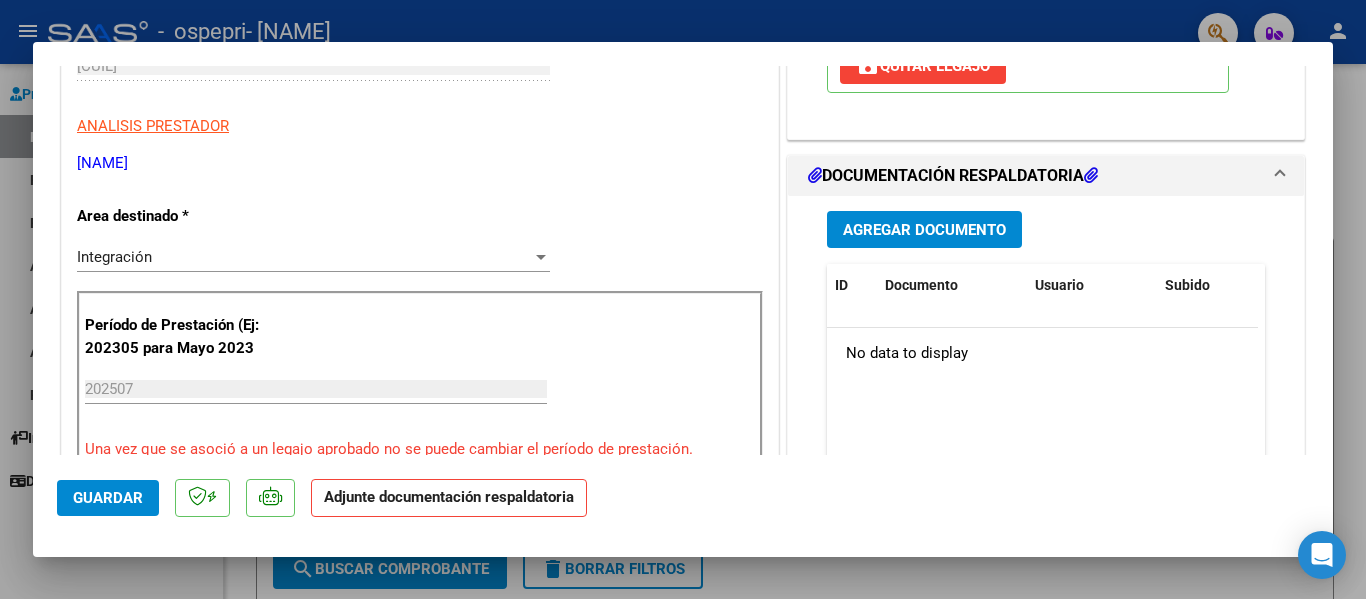 scroll, scrollTop: 381, scrollLeft: 0, axis: vertical 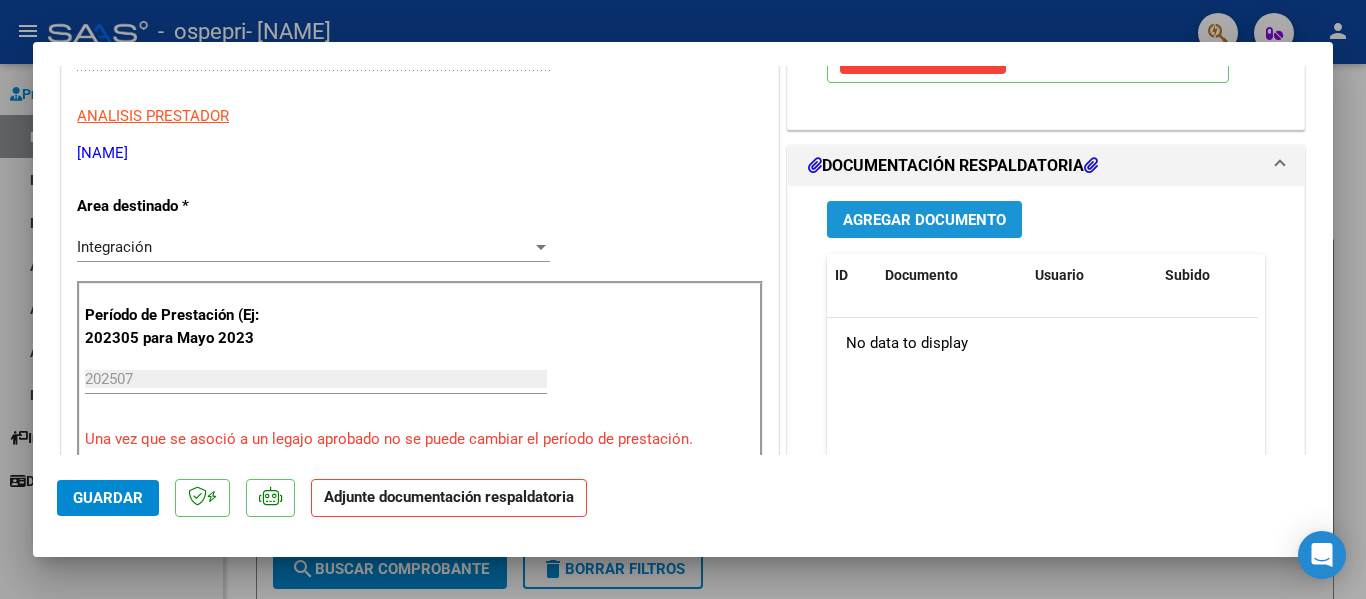 click on "Agregar Documento" at bounding box center (924, 220) 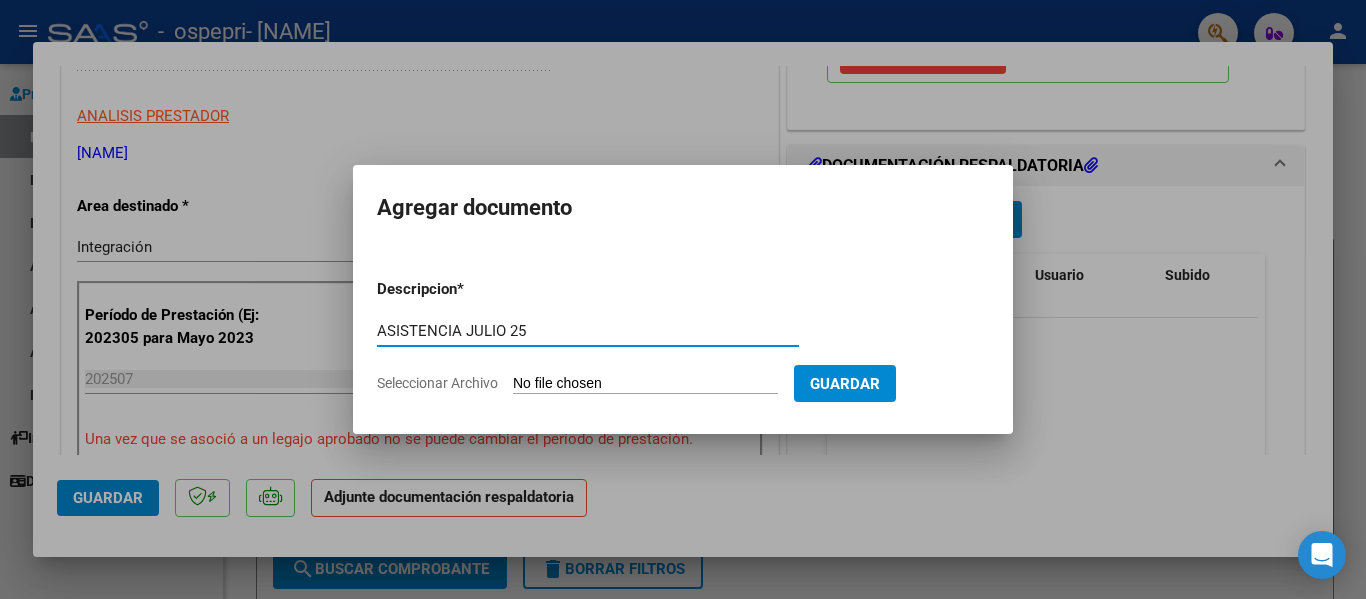 type on "ASISTENCIA JULIO 25" 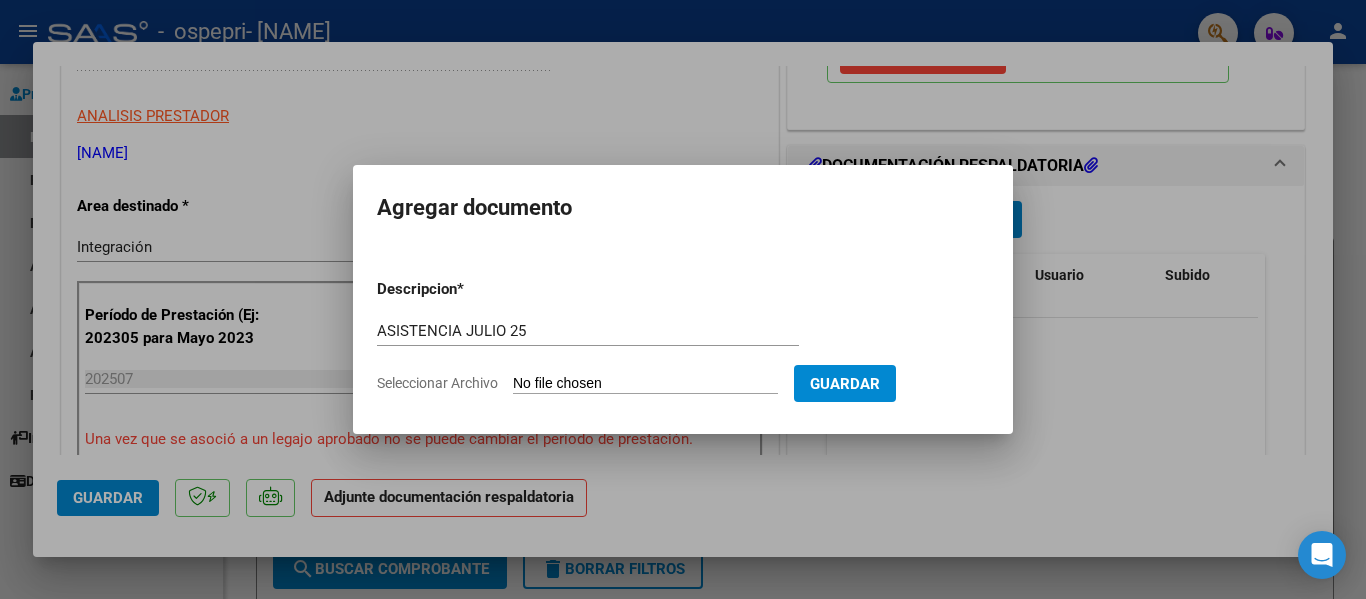 click on "Seleccionar Archivo" at bounding box center [645, 384] 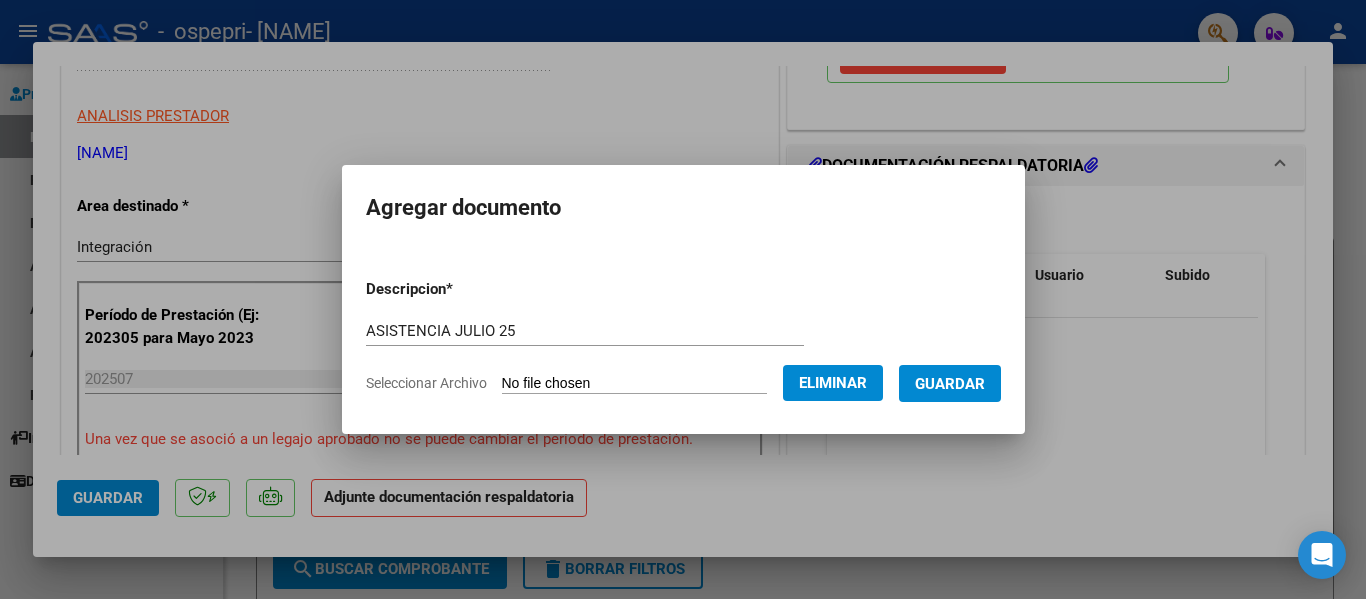 click on "Guardar" at bounding box center [950, 384] 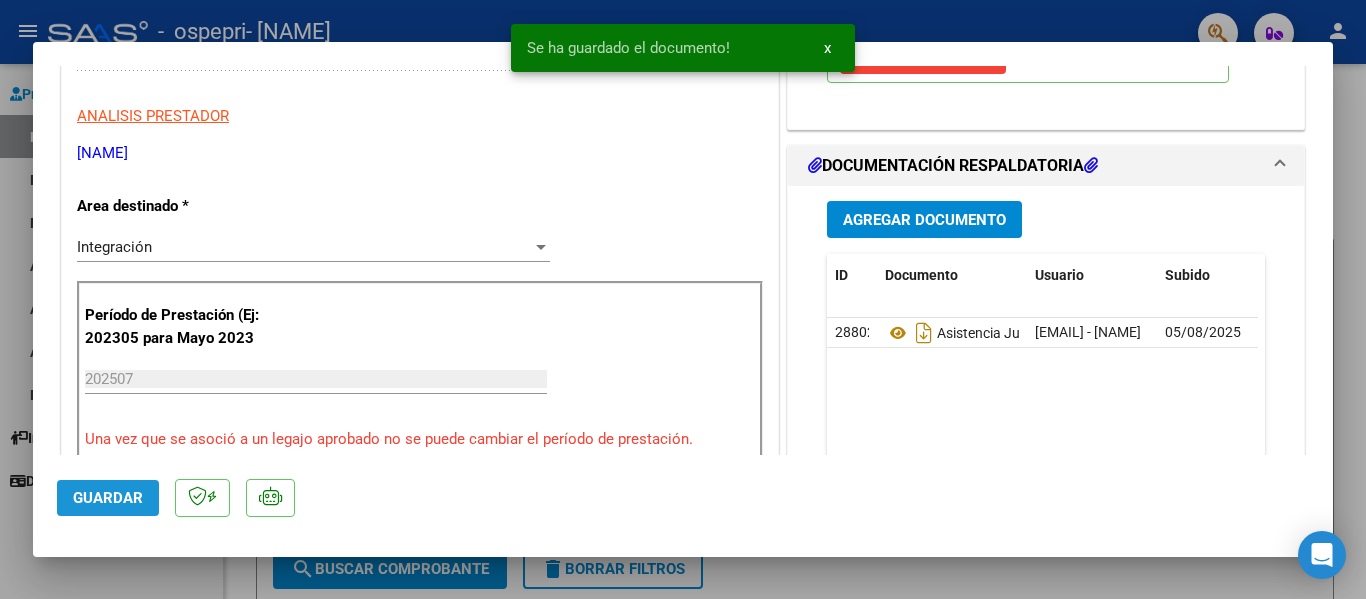 click on "Guardar" 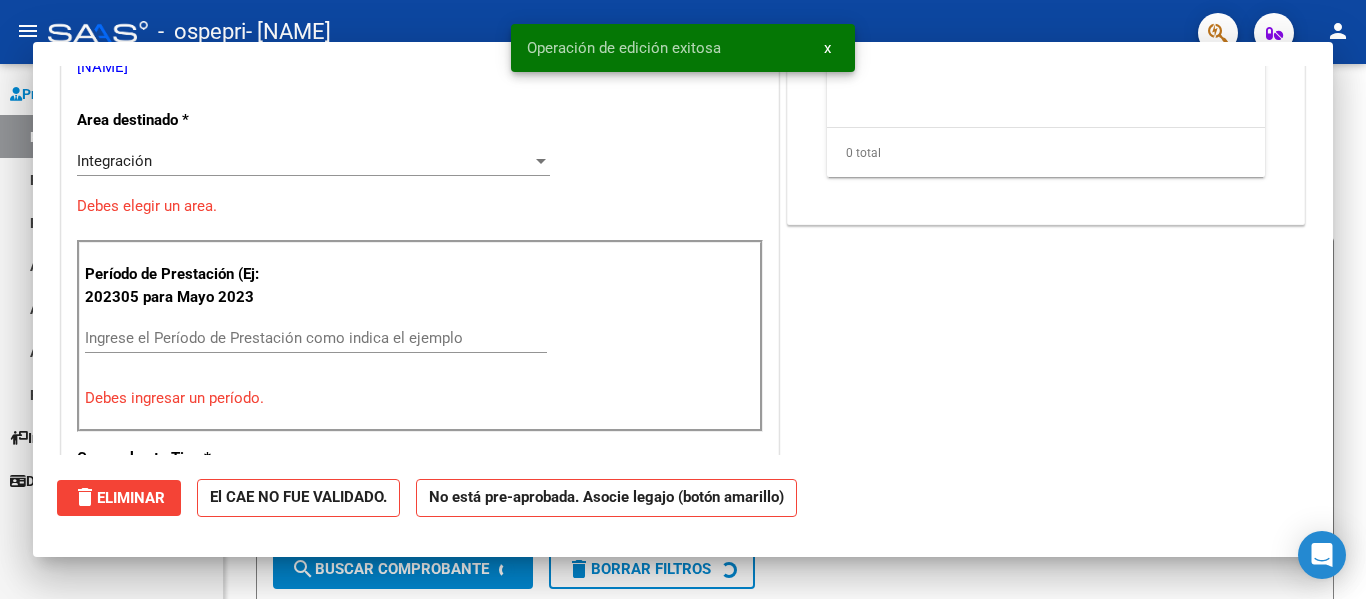 scroll, scrollTop: 0, scrollLeft: 0, axis: both 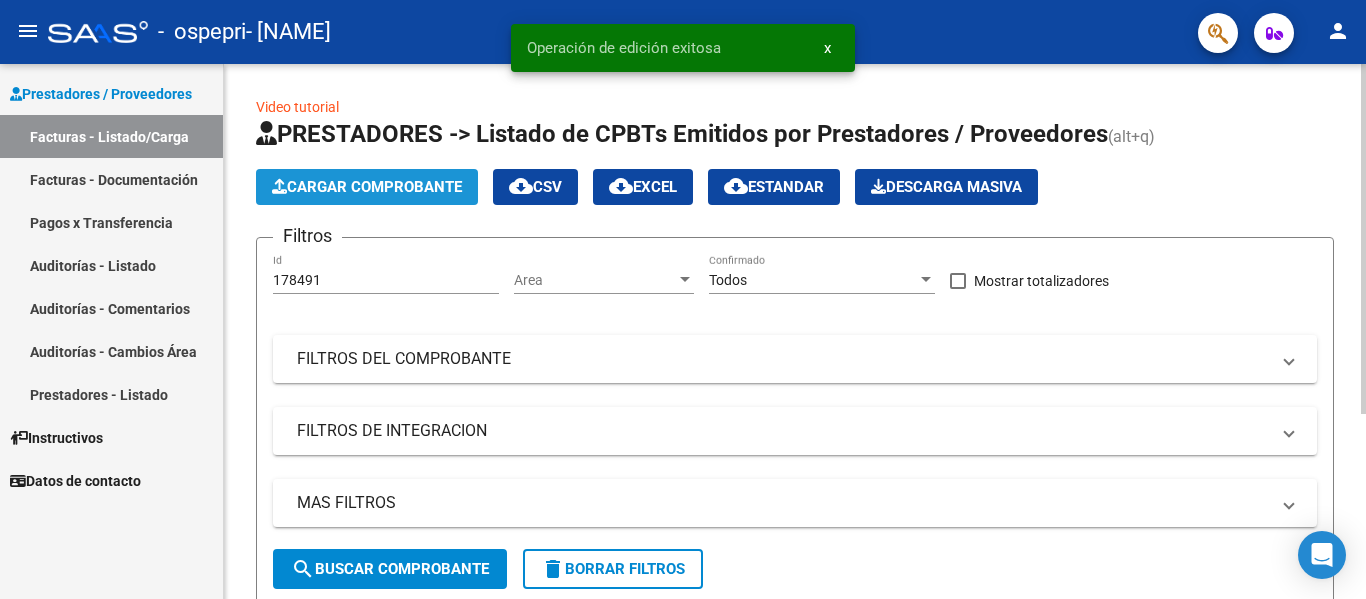 click on "Cargar Comprobante" 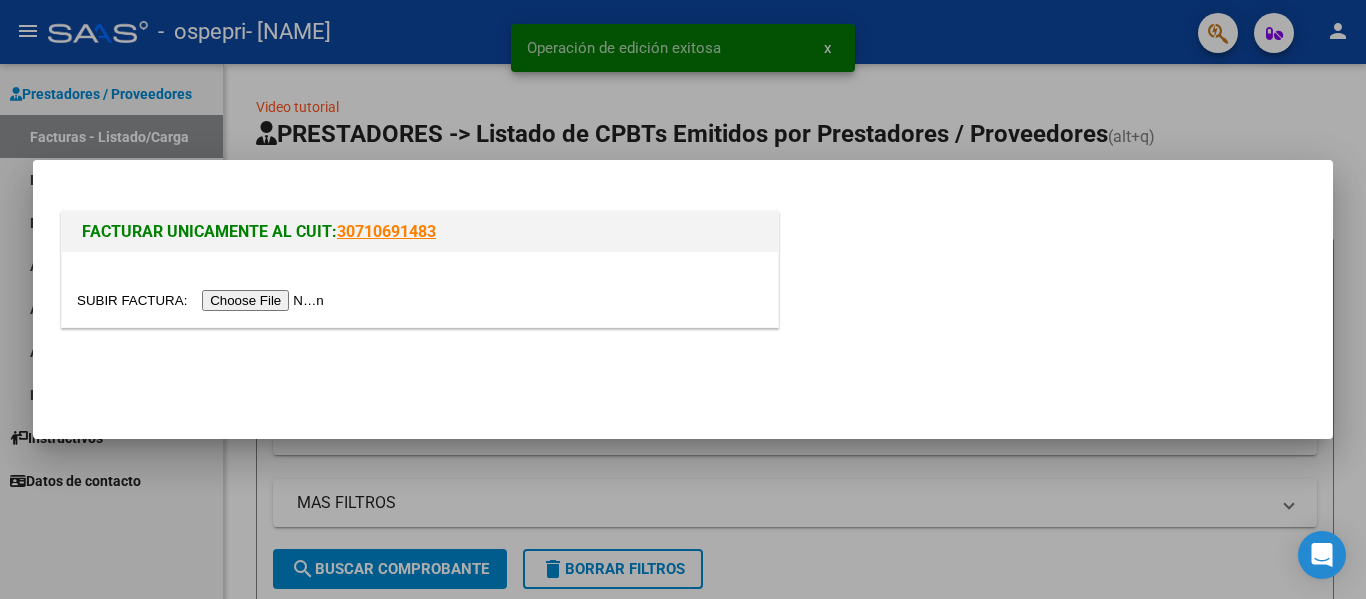 click at bounding box center [203, 300] 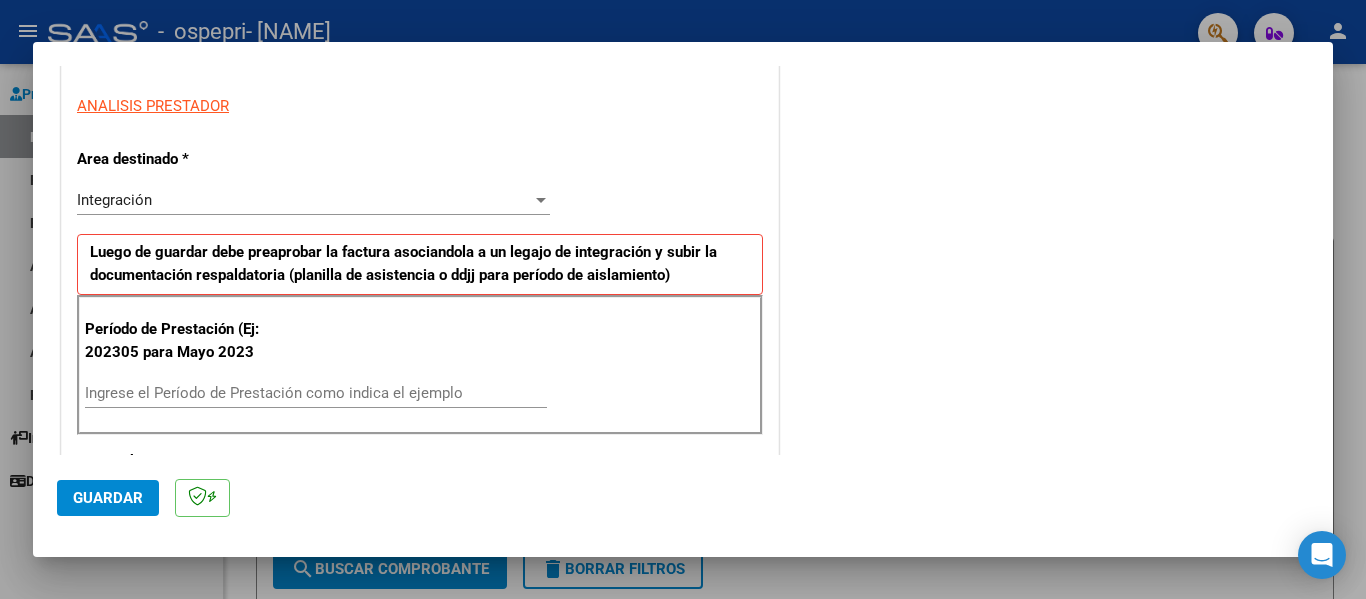 scroll, scrollTop: 342, scrollLeft: 0, axis: vertical 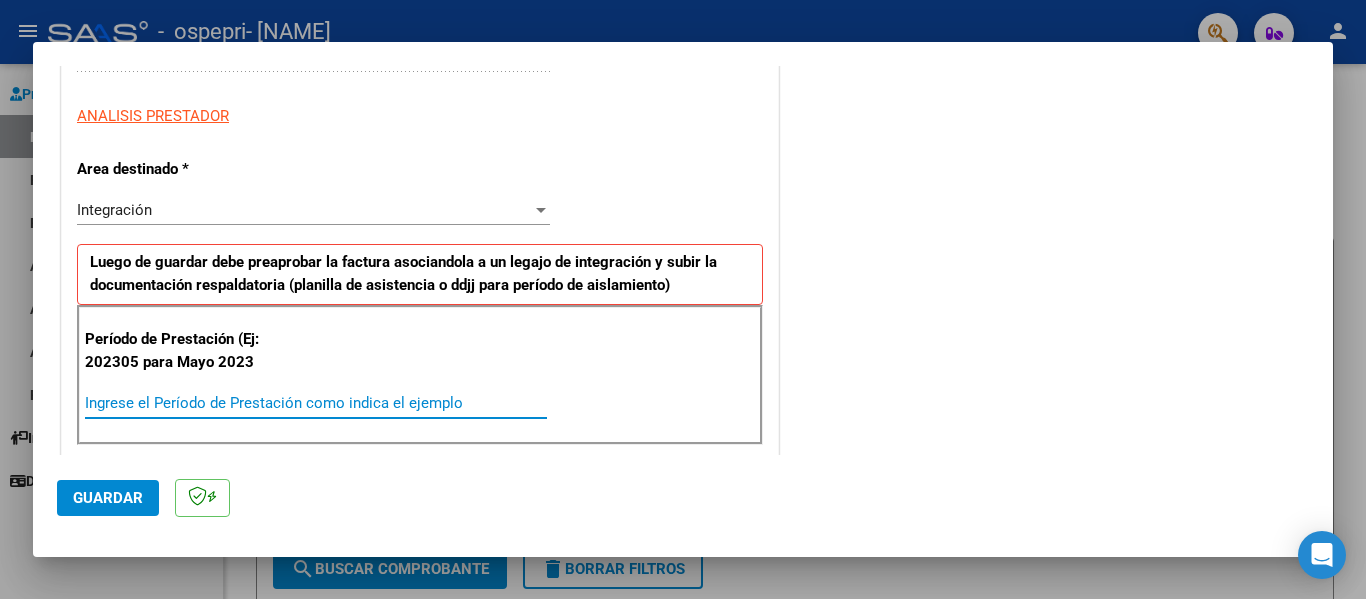 click on "Ingrese el Período de Prestación como indica el ejemplo" at bounding box center (316, 403) 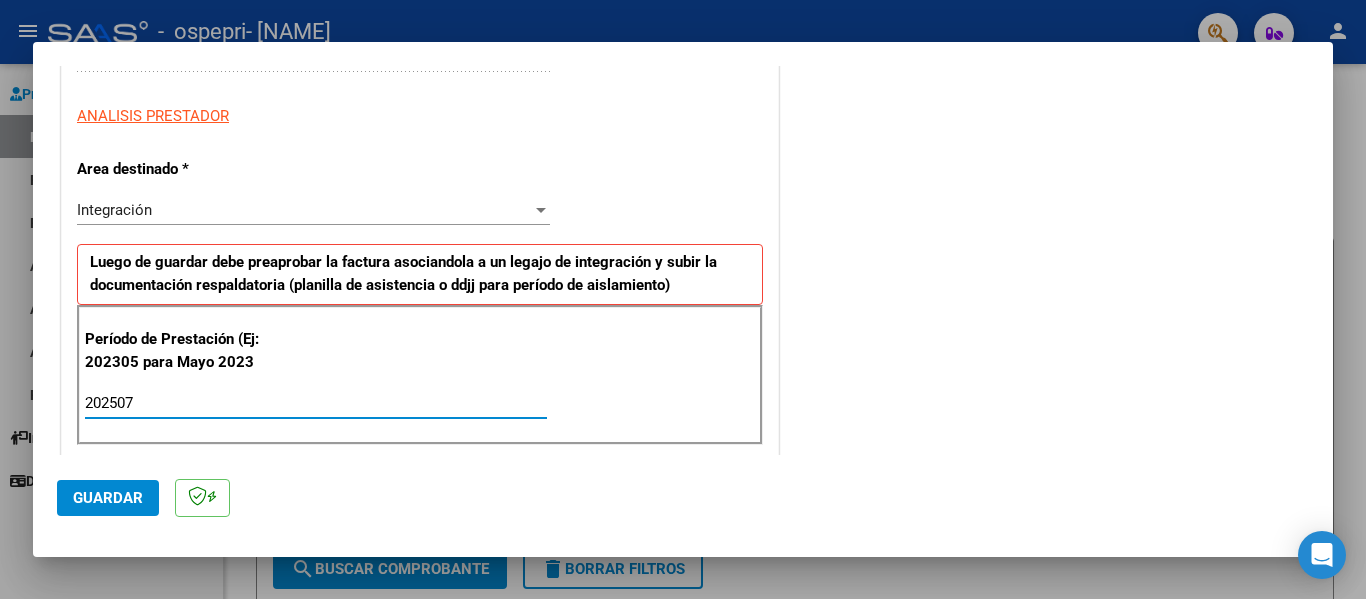 type on "202507" 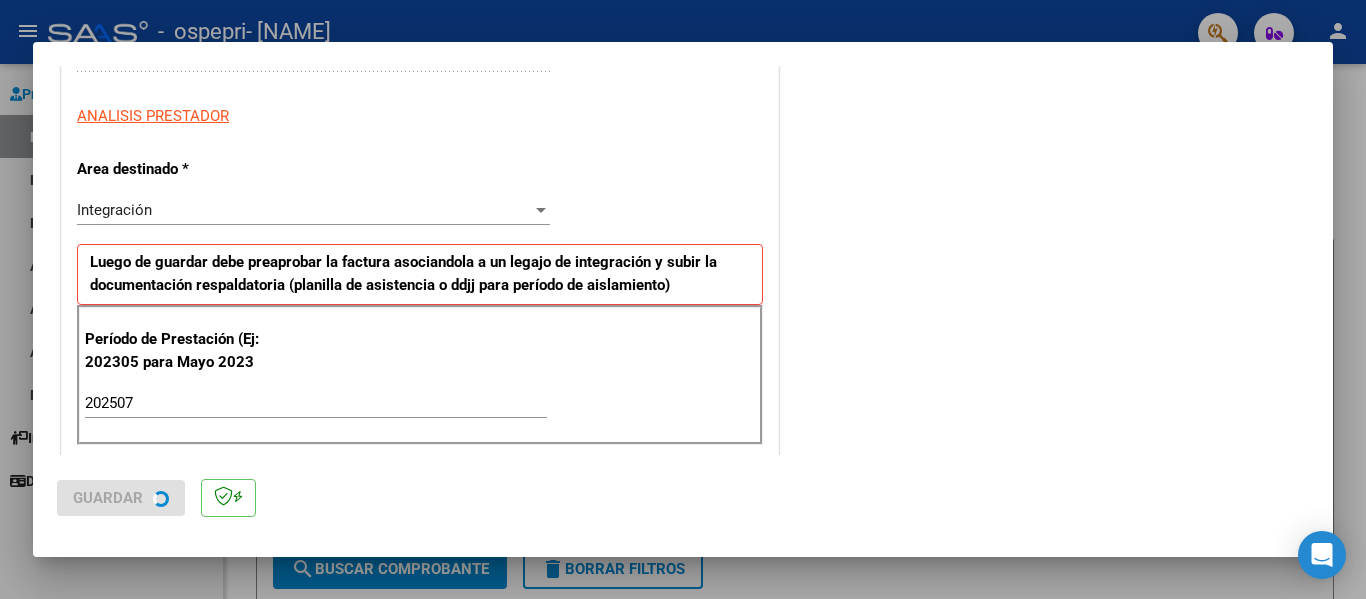 scroll, scrollTop: 0, scrollLeft: 0, axis: both 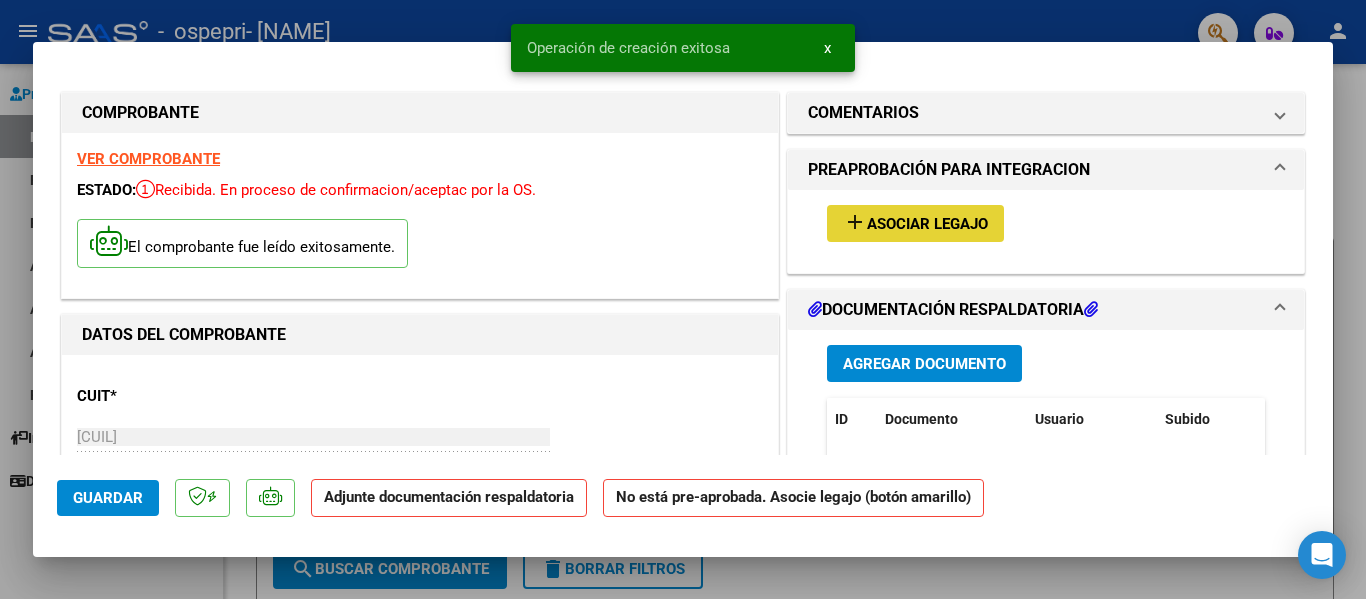 click on "Asociar Legajo" at bounding box center (927, 224) 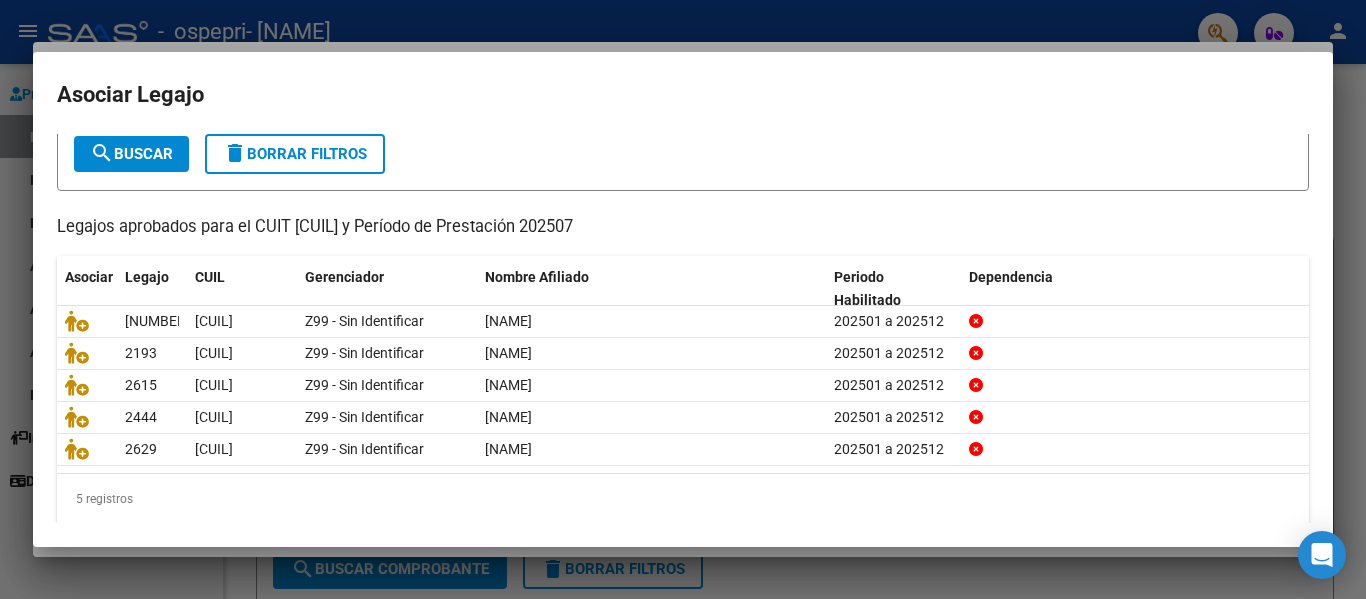 scroll, scrollTop: 127, scrollLeft: 0, axis: vertical 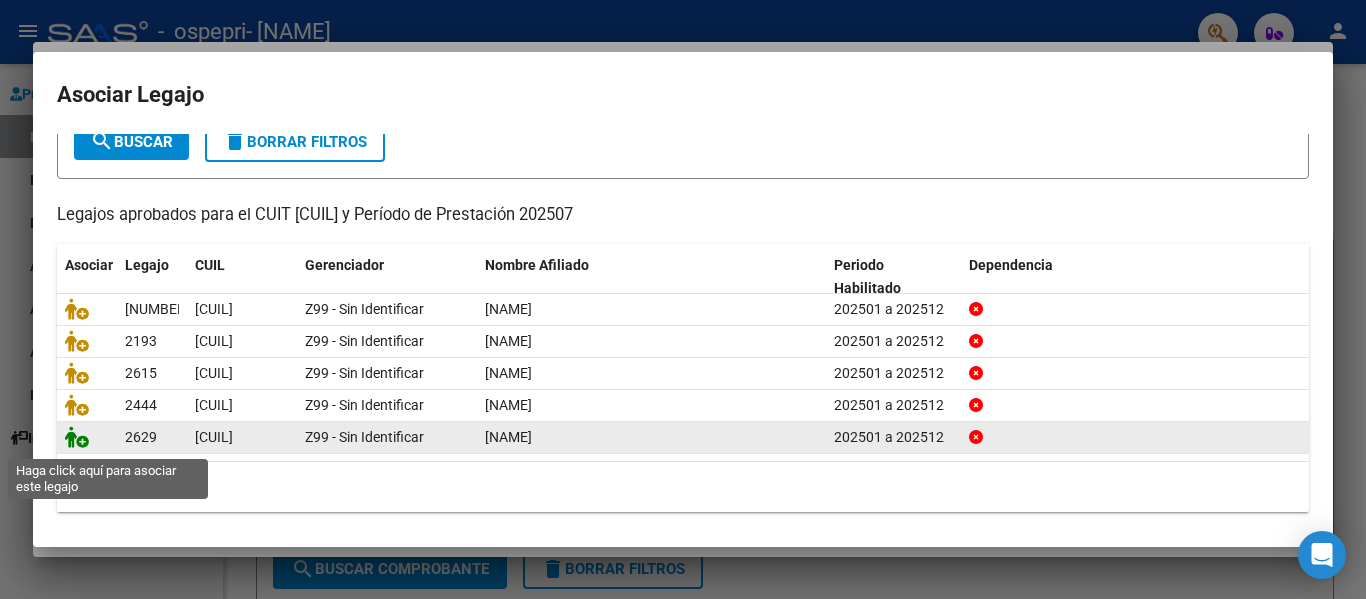 click 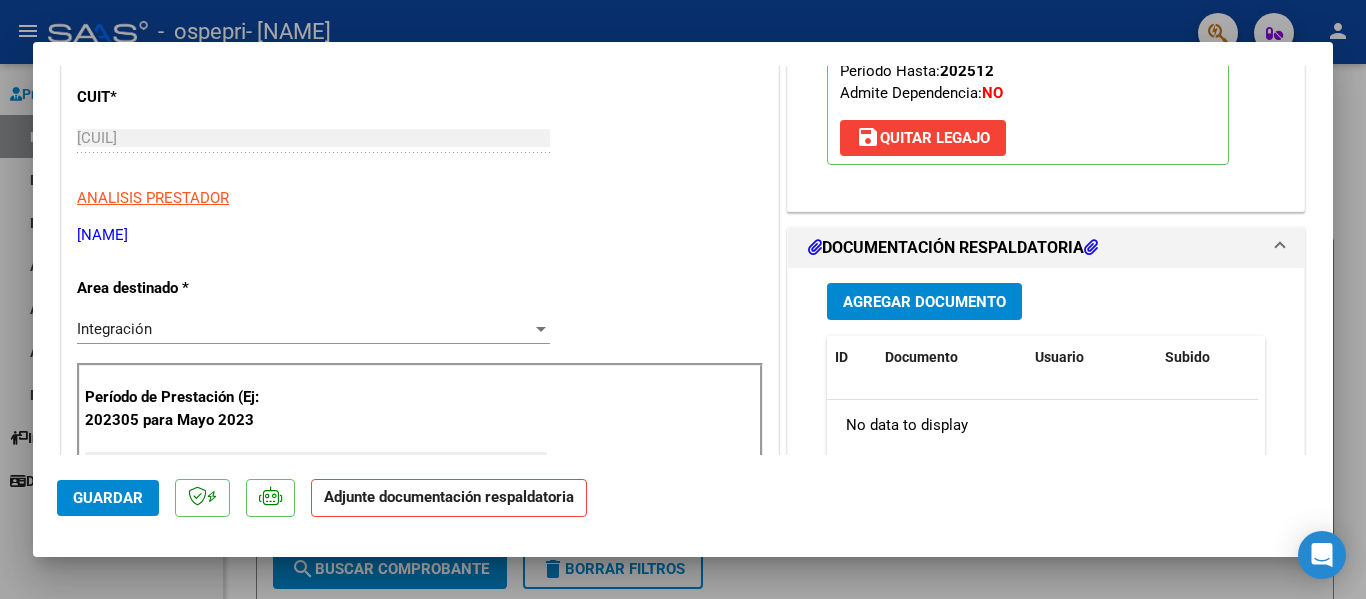 scroll, scrollTop: 305, scrollLeft: 0, axis: vertical 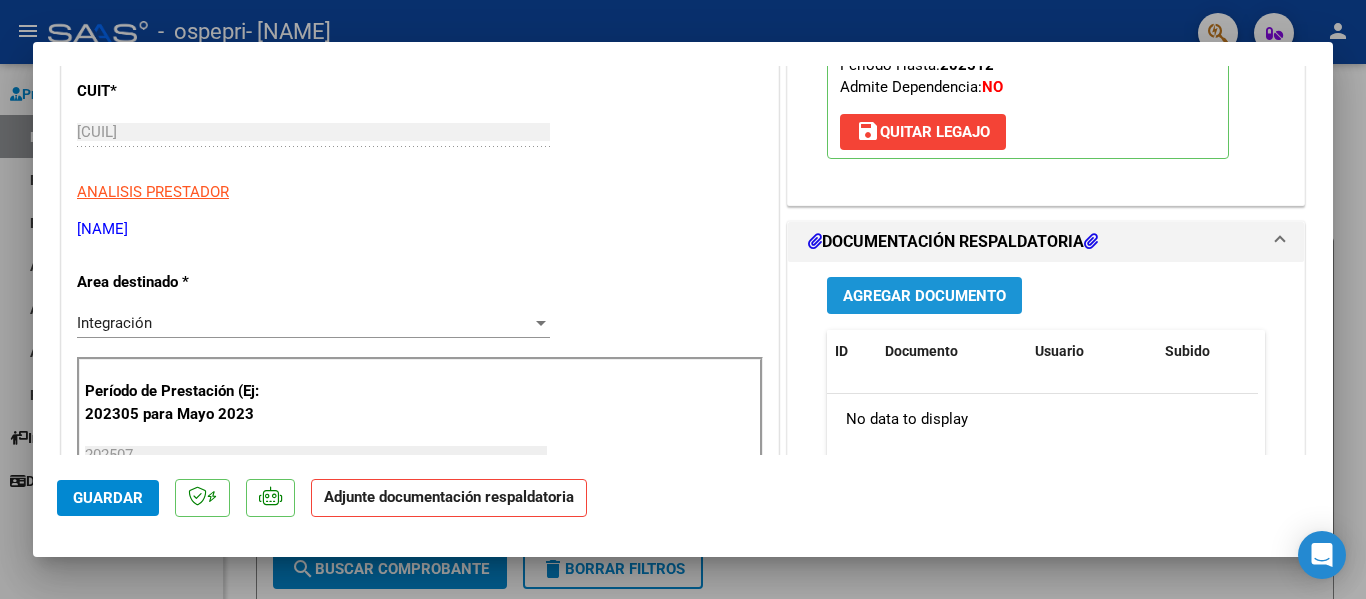 click on "Agregar Documento" at bounding box center [924, 296] 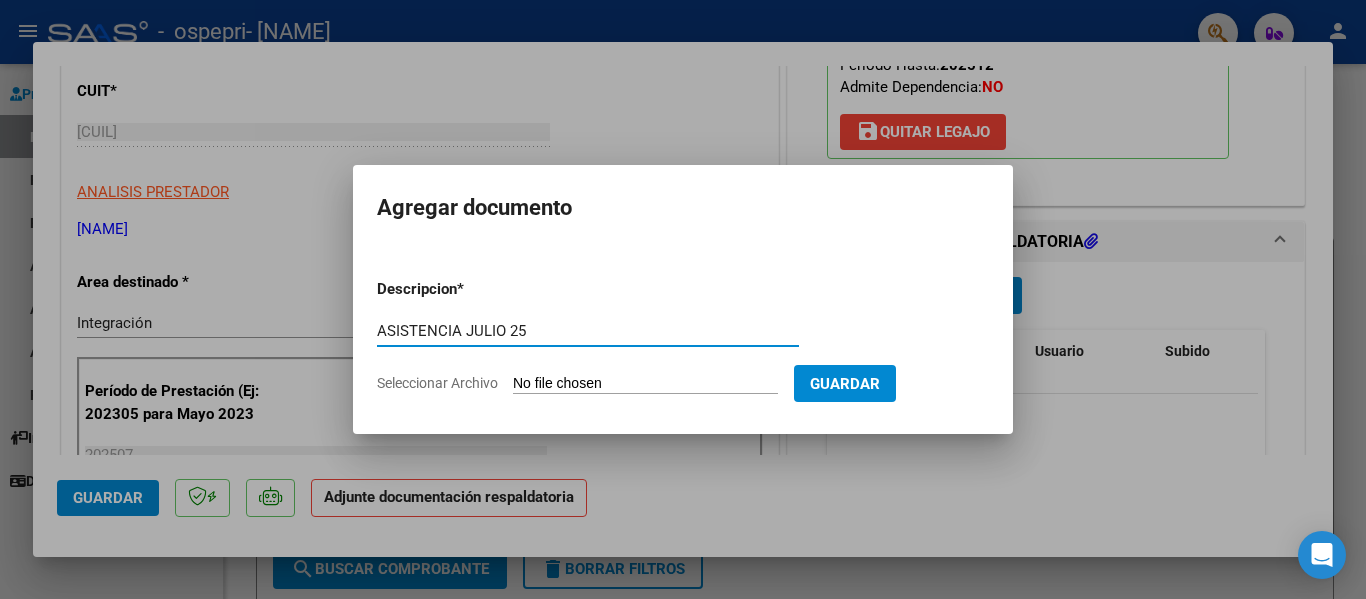 type on "ASISTENCIA JULIO 25" 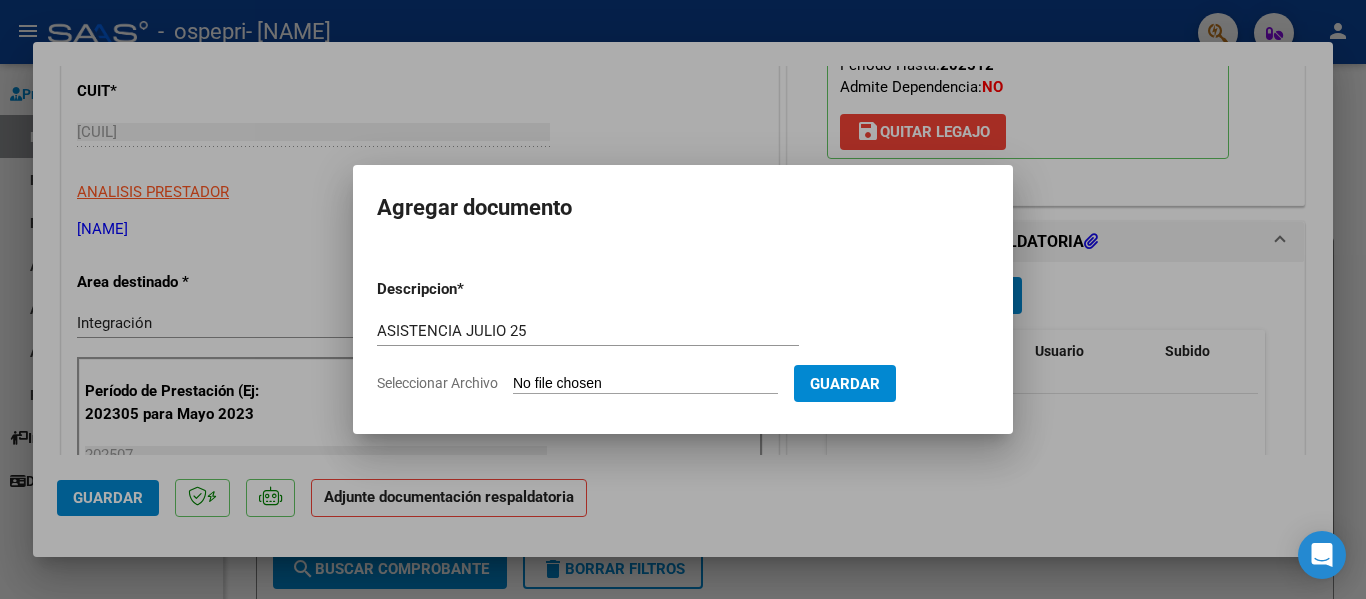 type on "C:\fakepath\conchaasist0725.pdf" 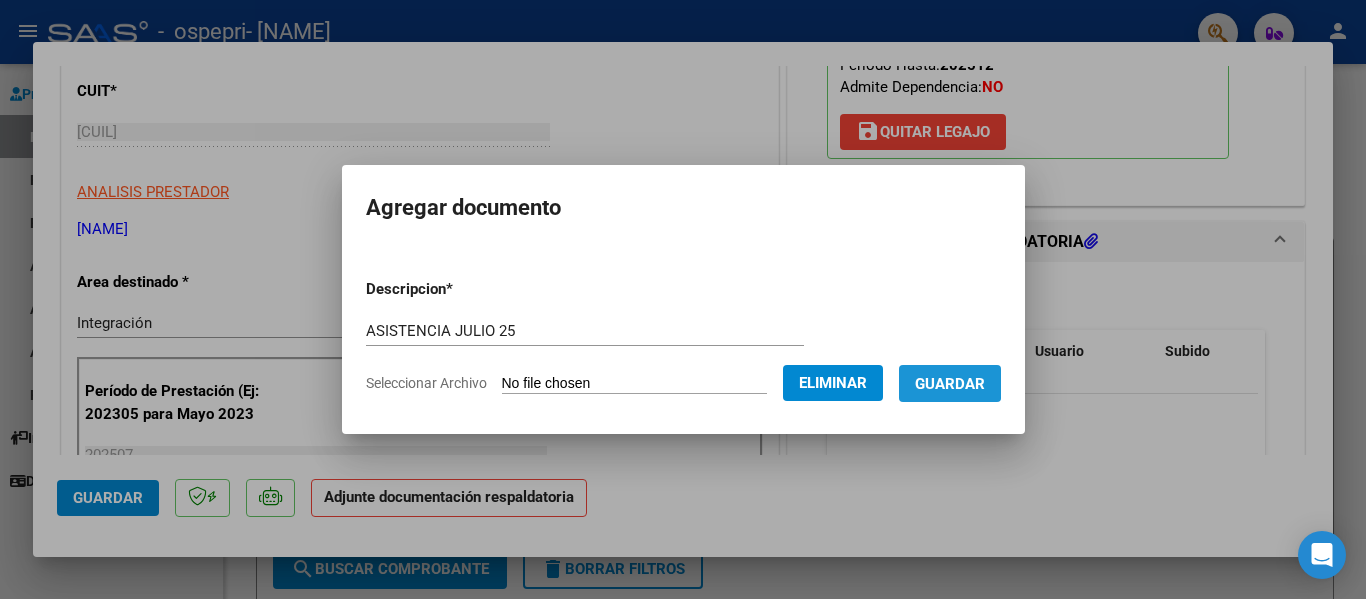click on "Guardar" at bounding box center (950, 384) 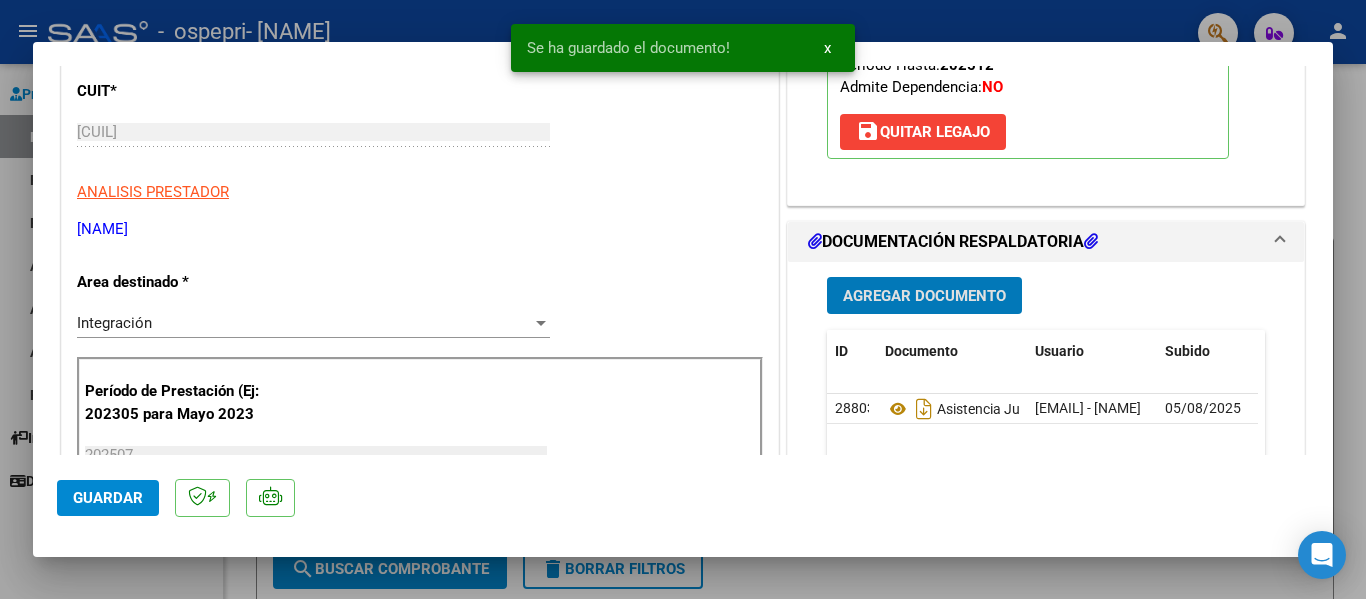click on "Guardar" 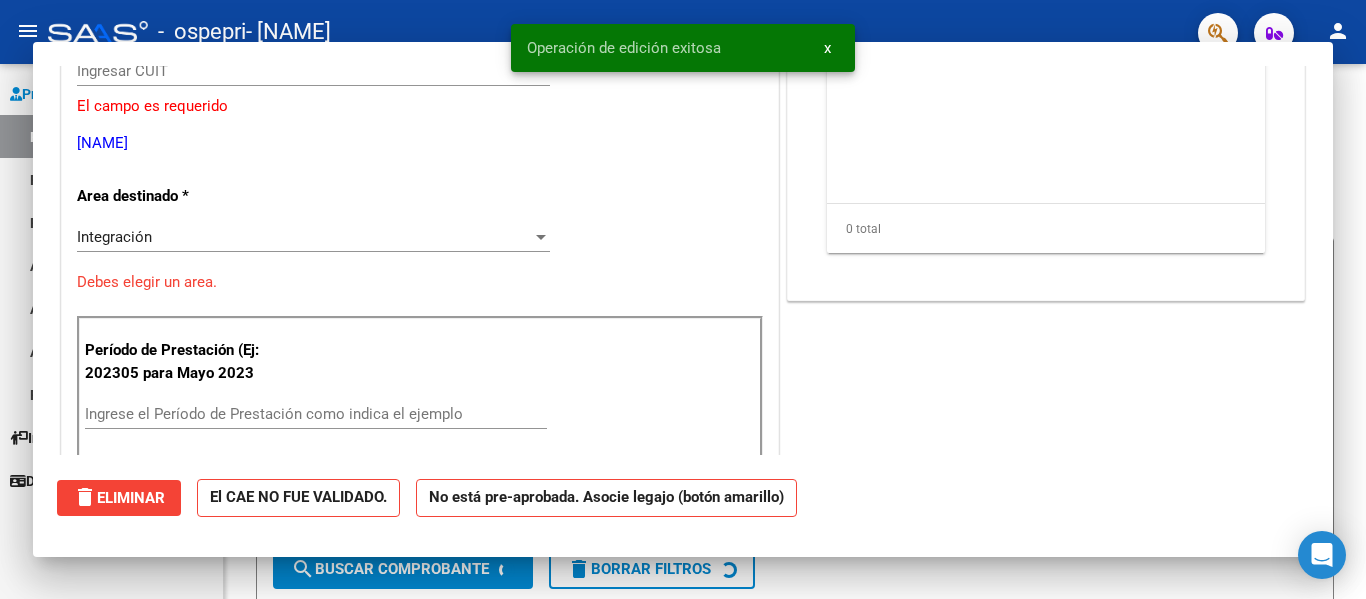 scroll, scrollTop: 0, scrollLeft: 0, axis: both 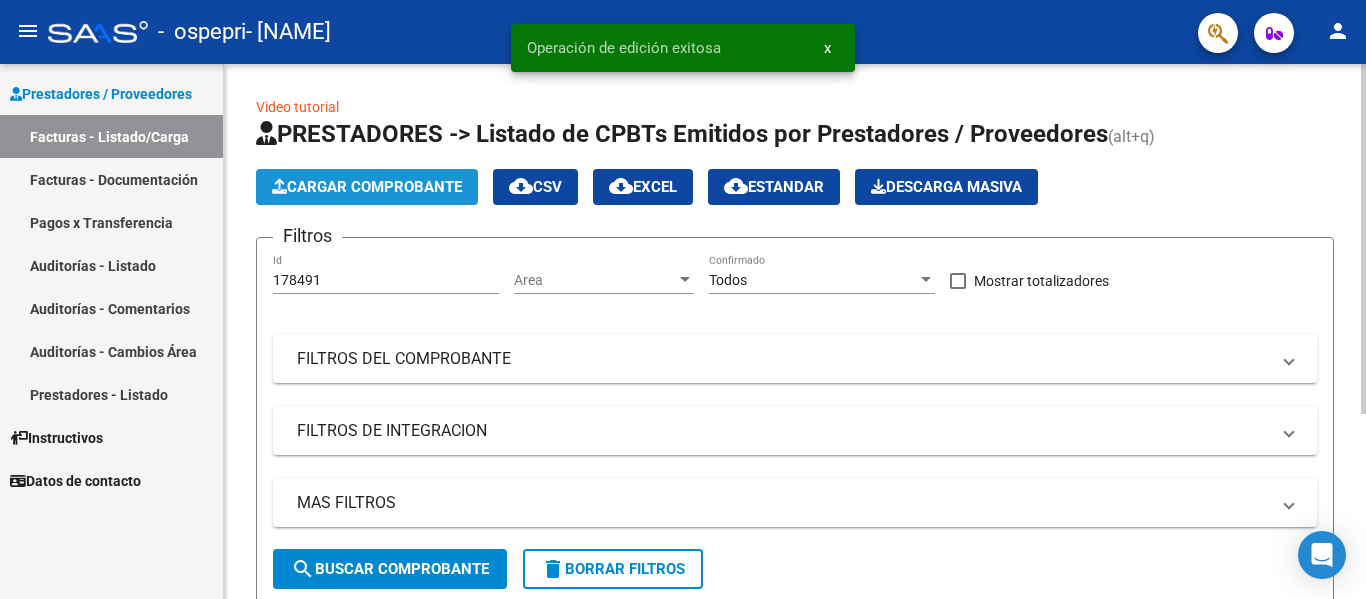 click on "Cargar Comprobante" 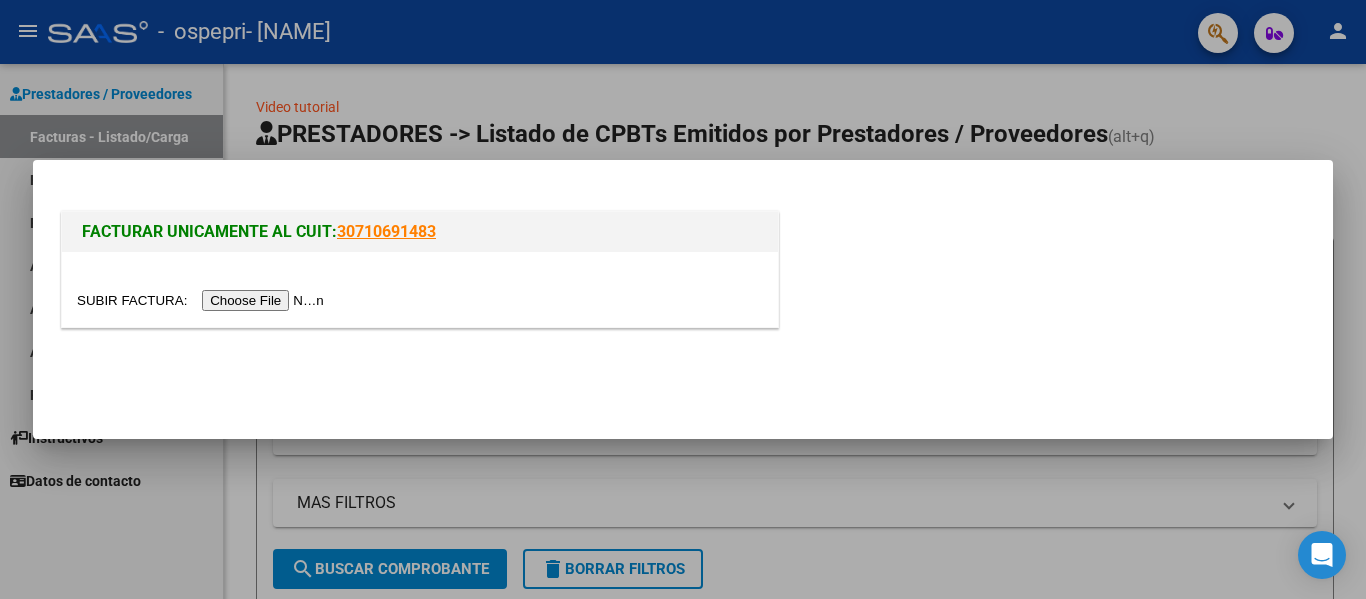 click at bounding box center [203, 300] 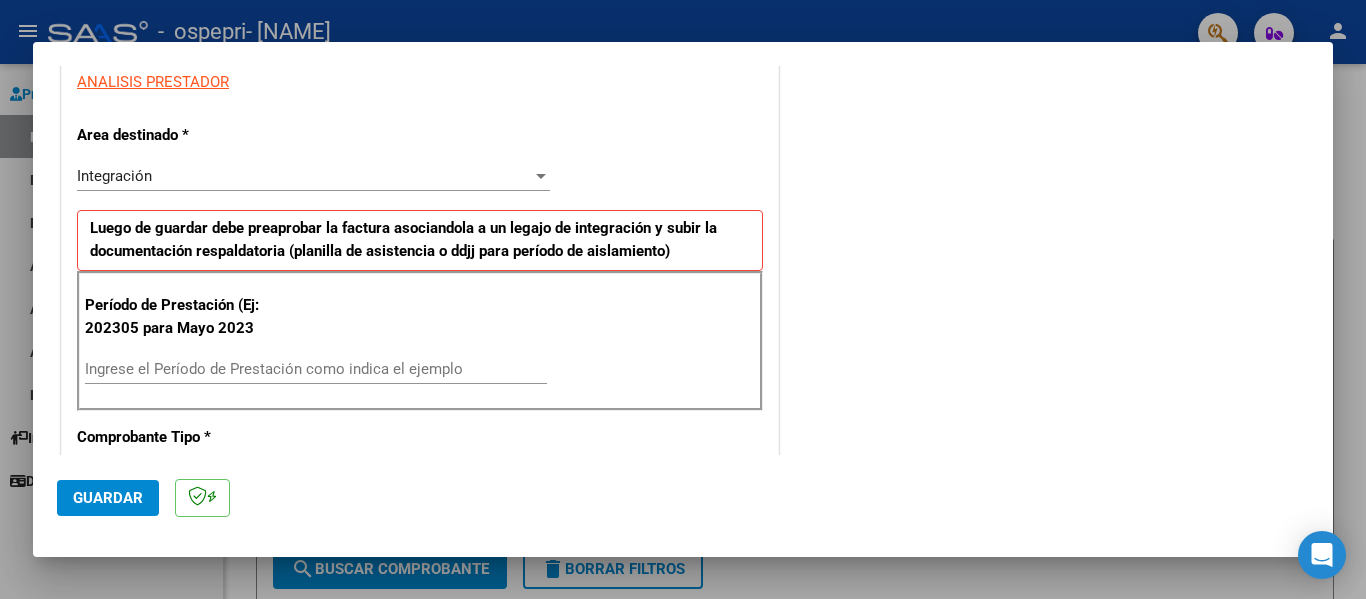 scroll, scrollTop: 396, scrollLeft: 0, axis: vertical 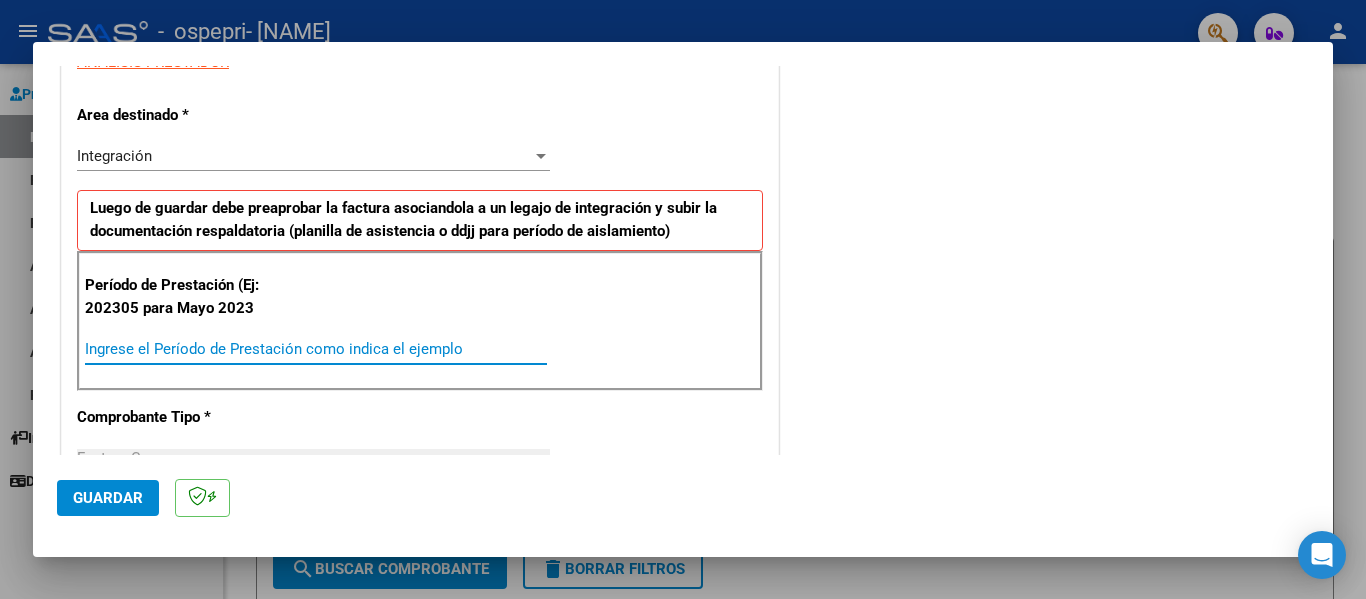 click on "Ingrese el Período de Prestación como indica el ejemplo" at bounding box center (316, 349) 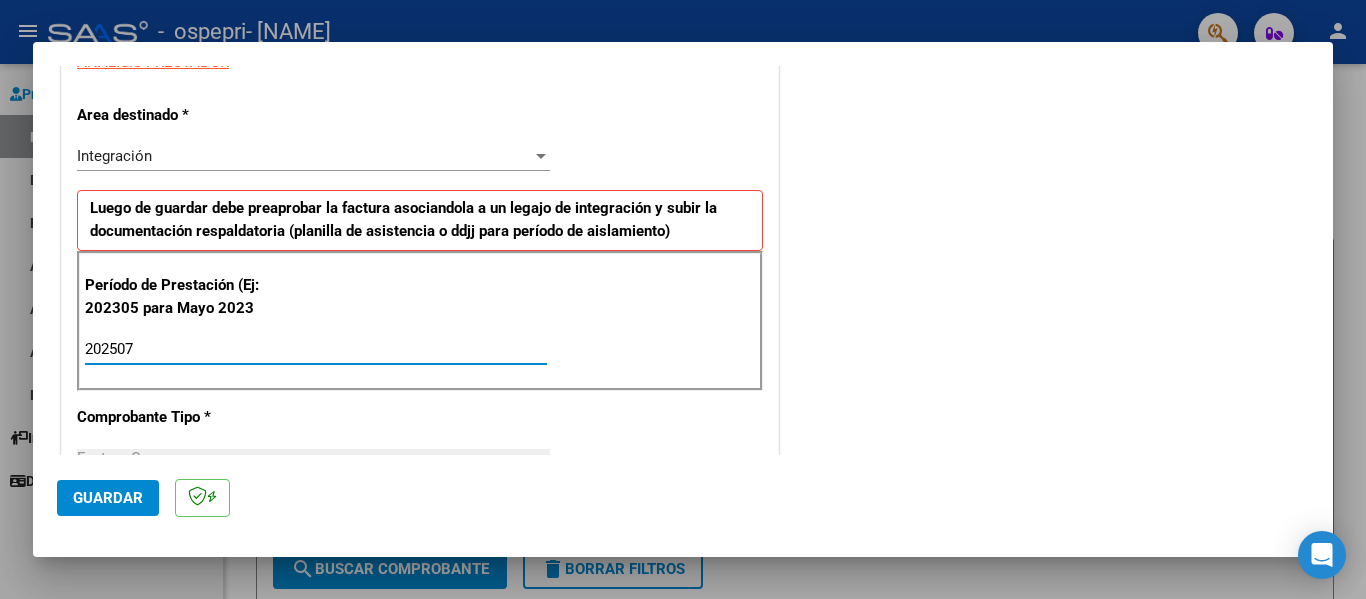 type on "202507" 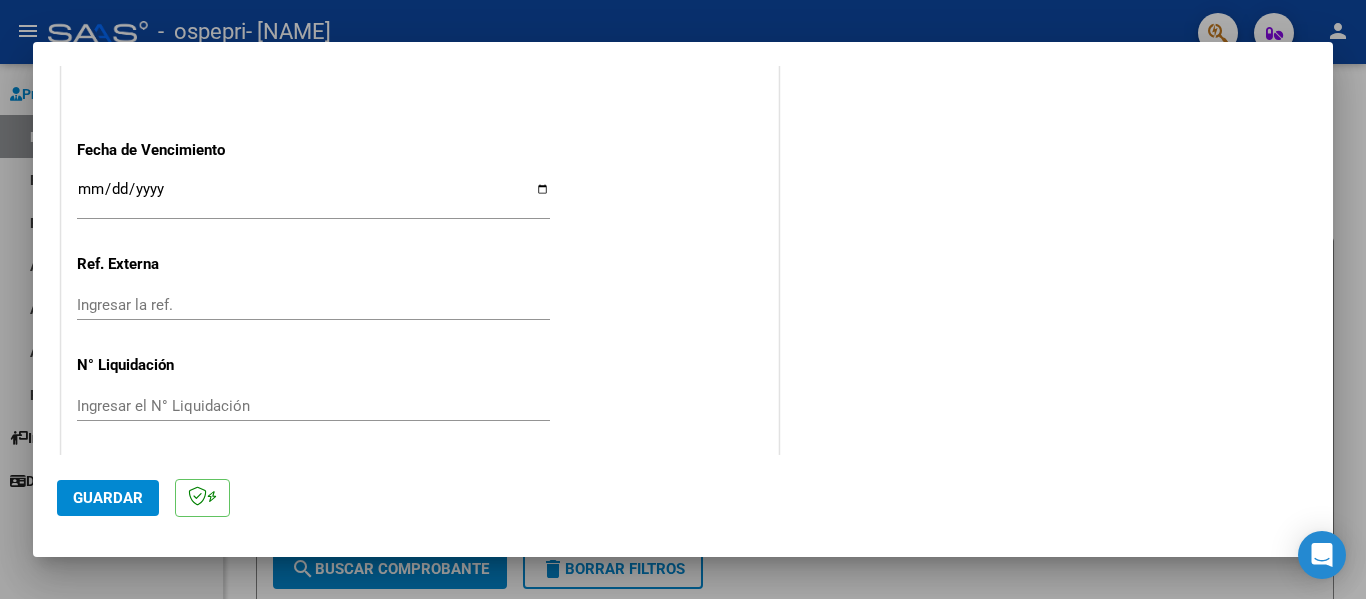 scroll, scrollTop: 1333, scrollLeft: 0, axis: vertical 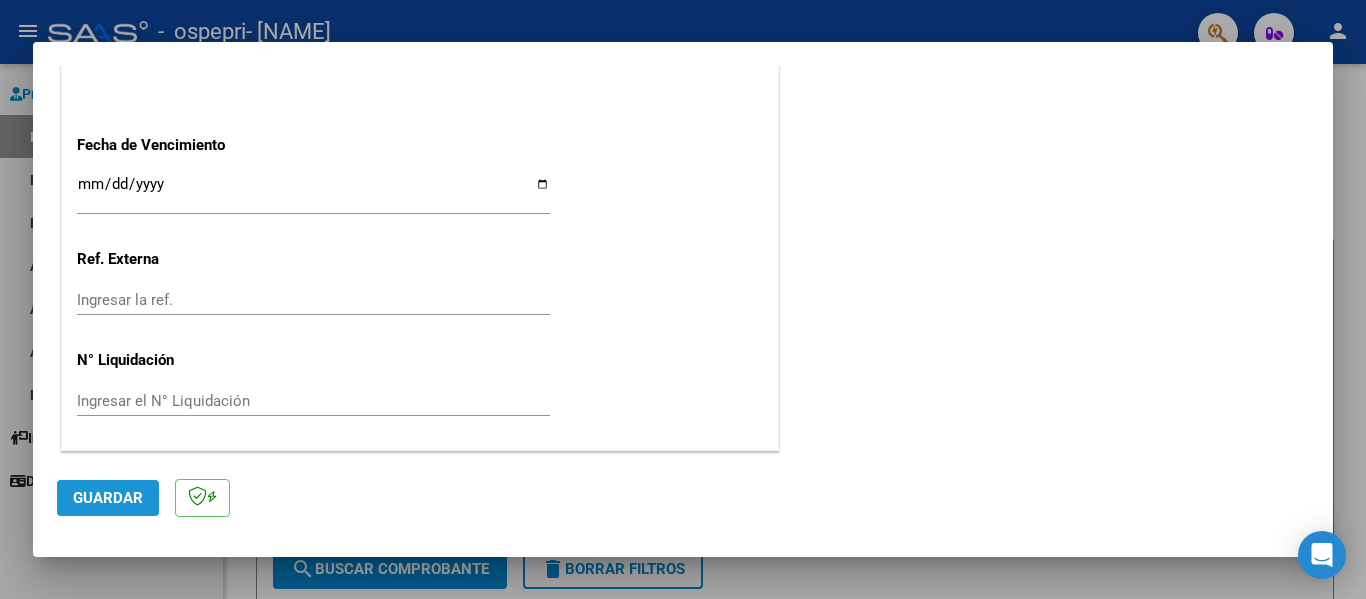 click on "Guardar" 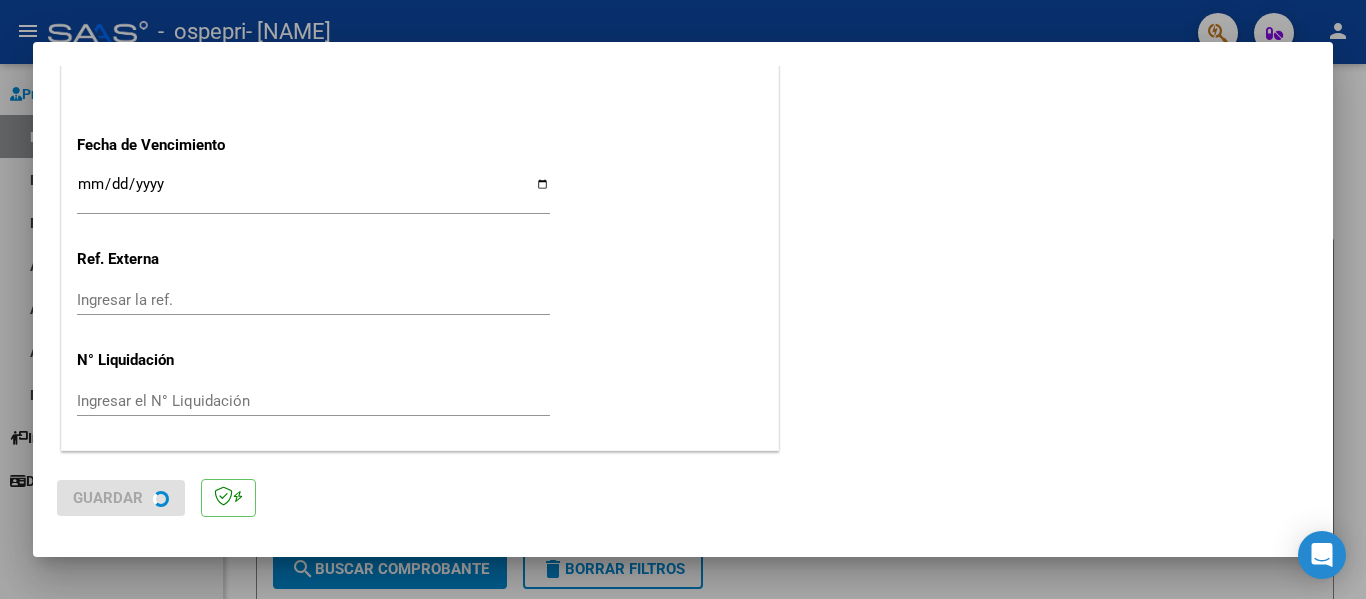 scroll, scrollTop: 0, scrollLeft: 0, axis: both 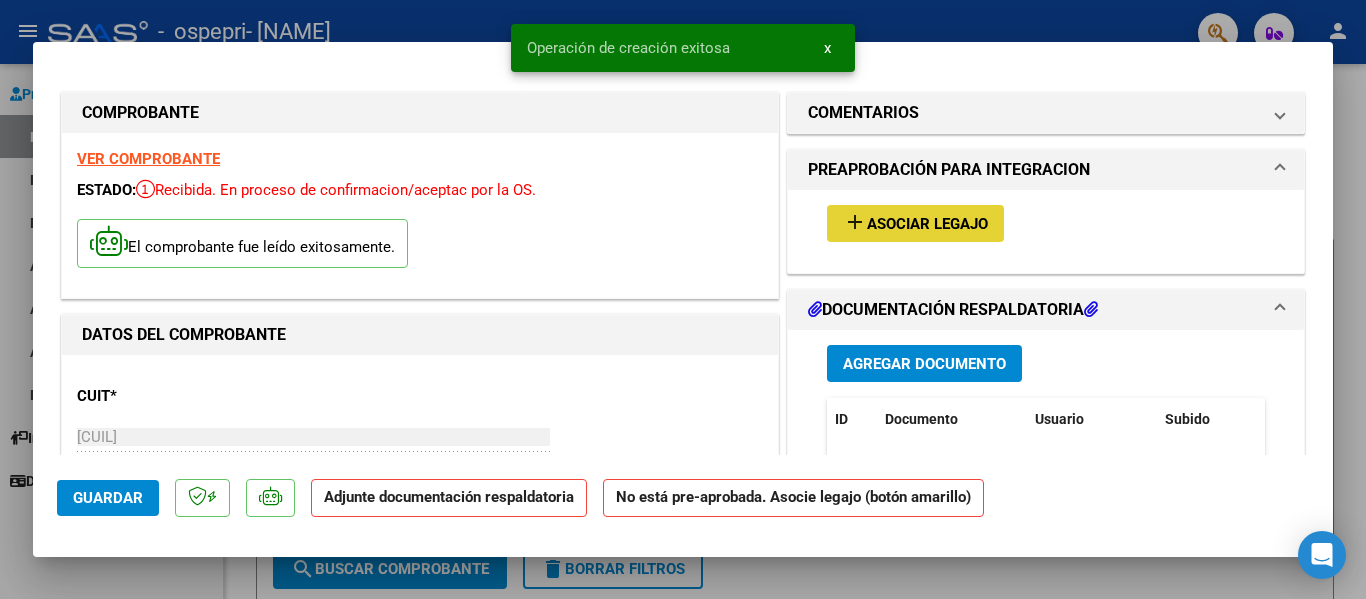 click on "add" at bounding box center (855, 222) 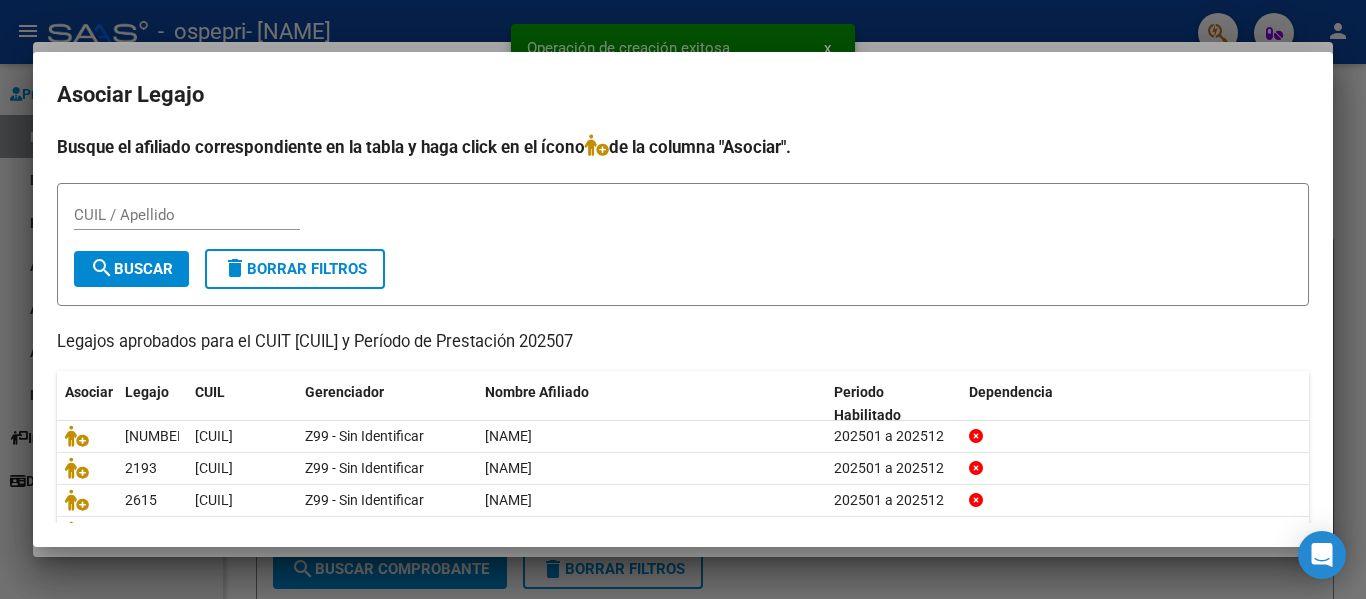 click on "CUIL / Apellido" at bounding box center (683, 224) 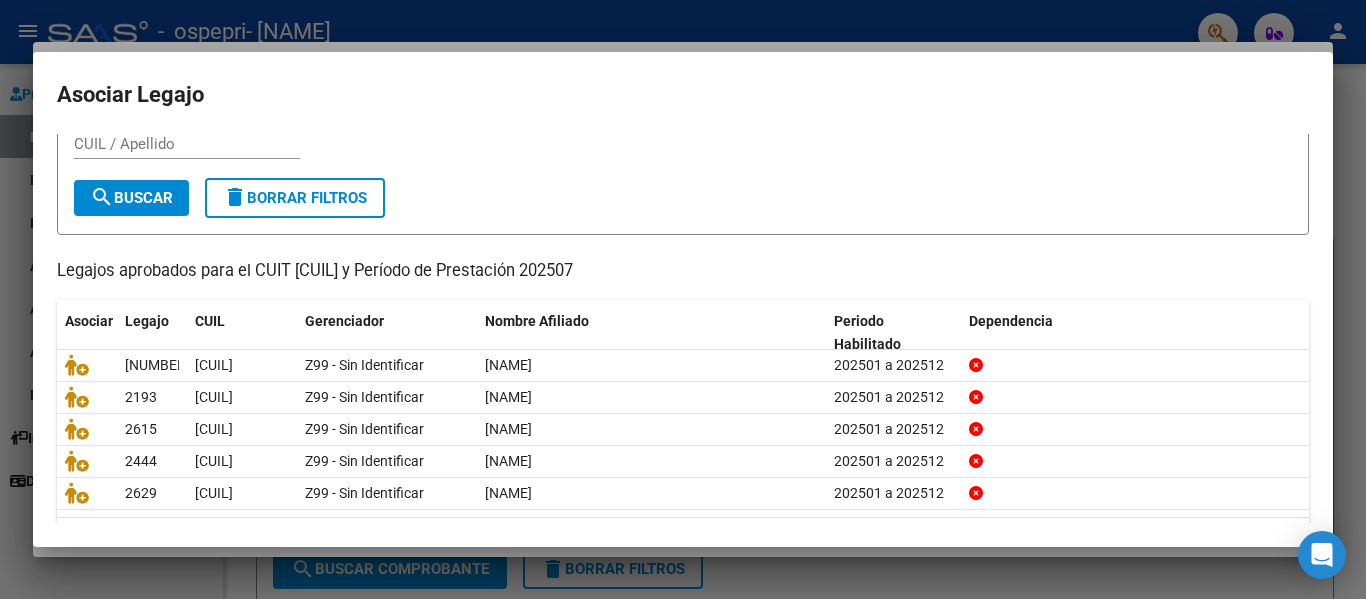 scroll, scrollTop: 77, scrollLeft: 0, axis: vertical 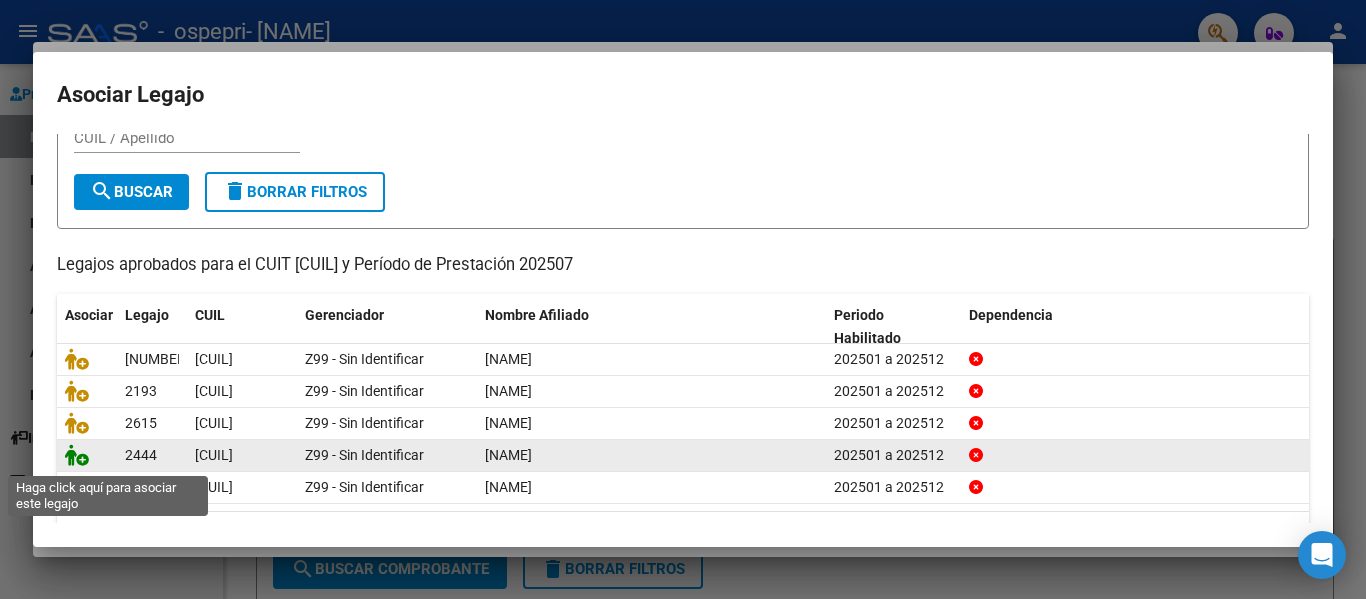 click 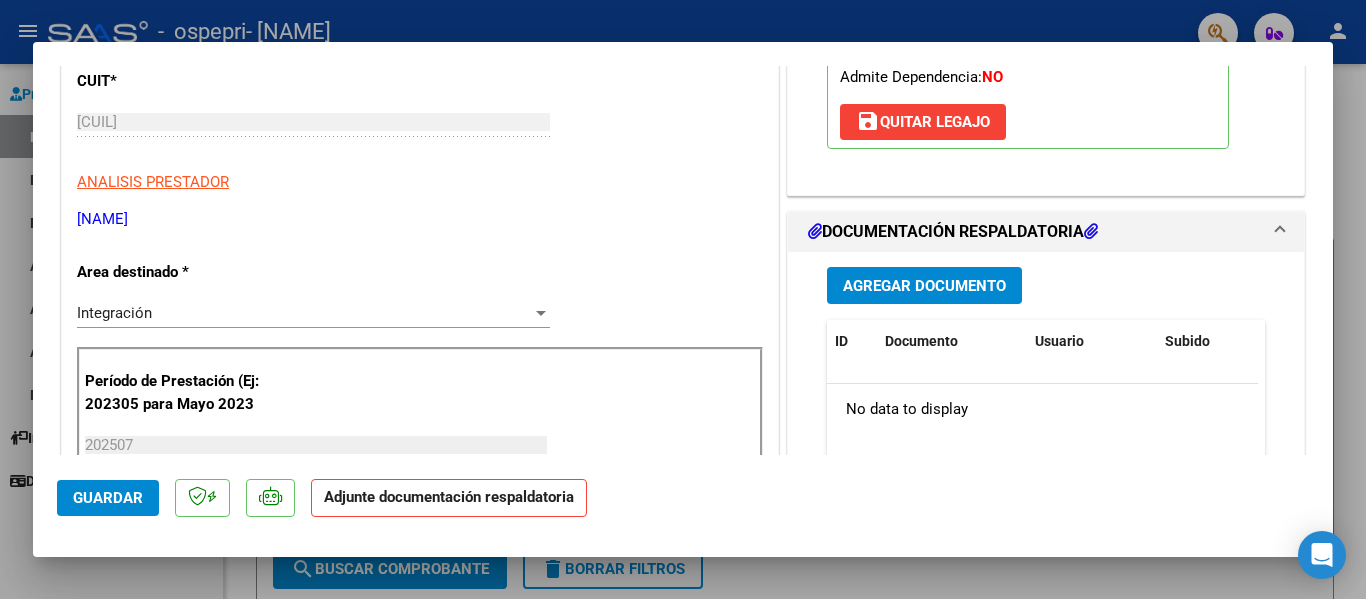 scroll, scrollTop: 371, scrollLeft: 0, axis: vertical 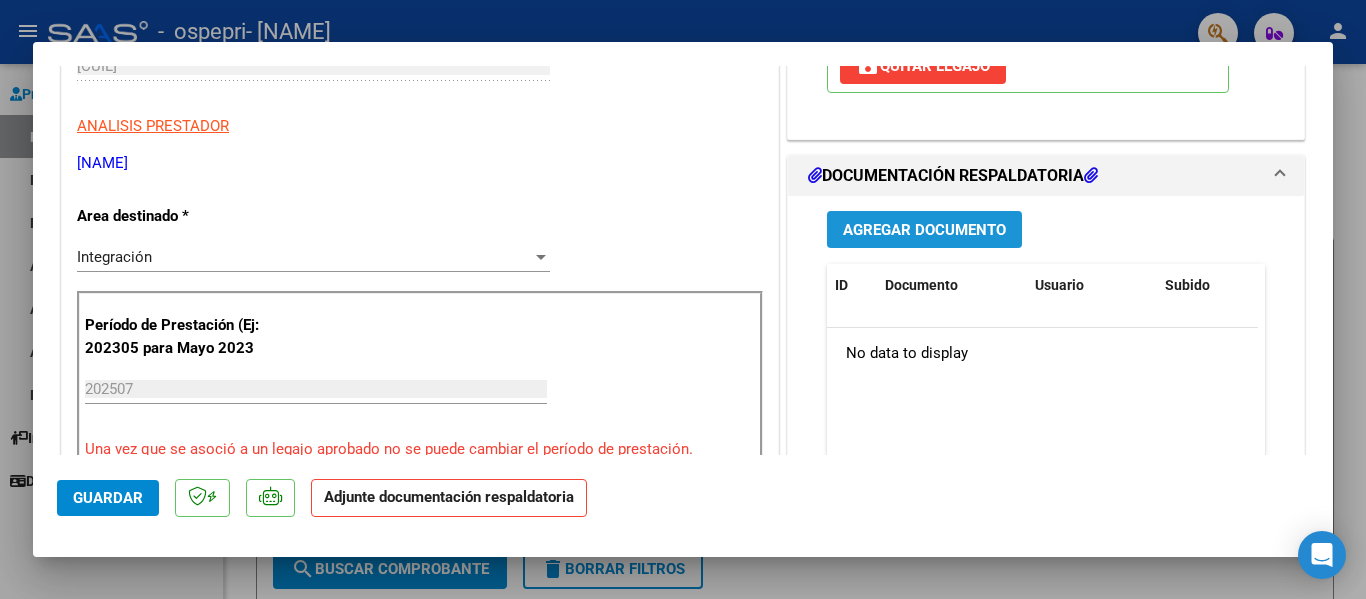 click on "Agregar Documento" at bounding box center [924, 230] 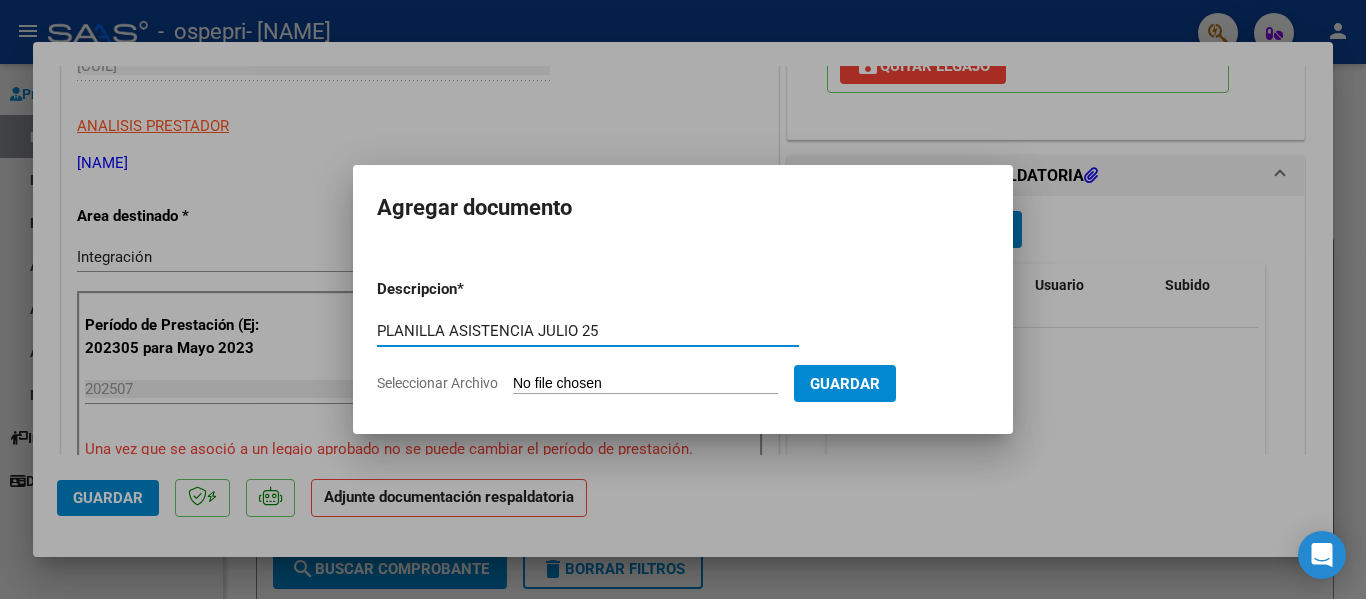 type on "PLANILLA ASISTENCIA JULIO 25" 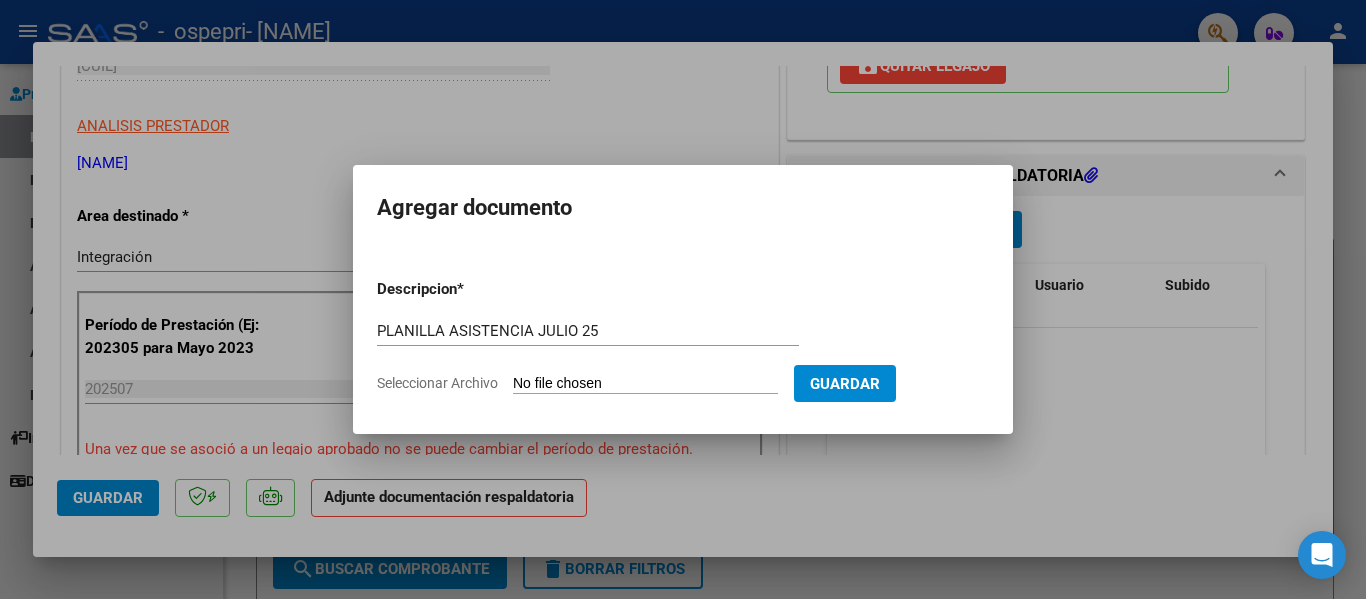 click on "Seleccionar Archivo" at bounding box center [645, 384] 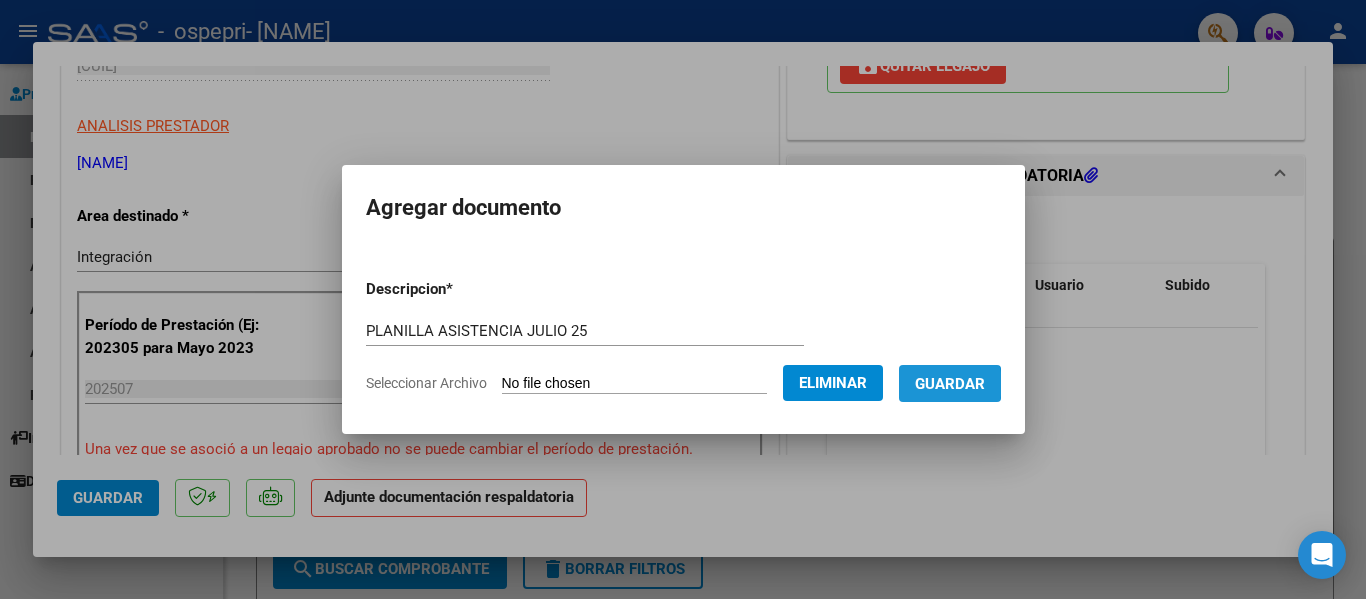 click on "Guardar" at bounding box center (950, 384) 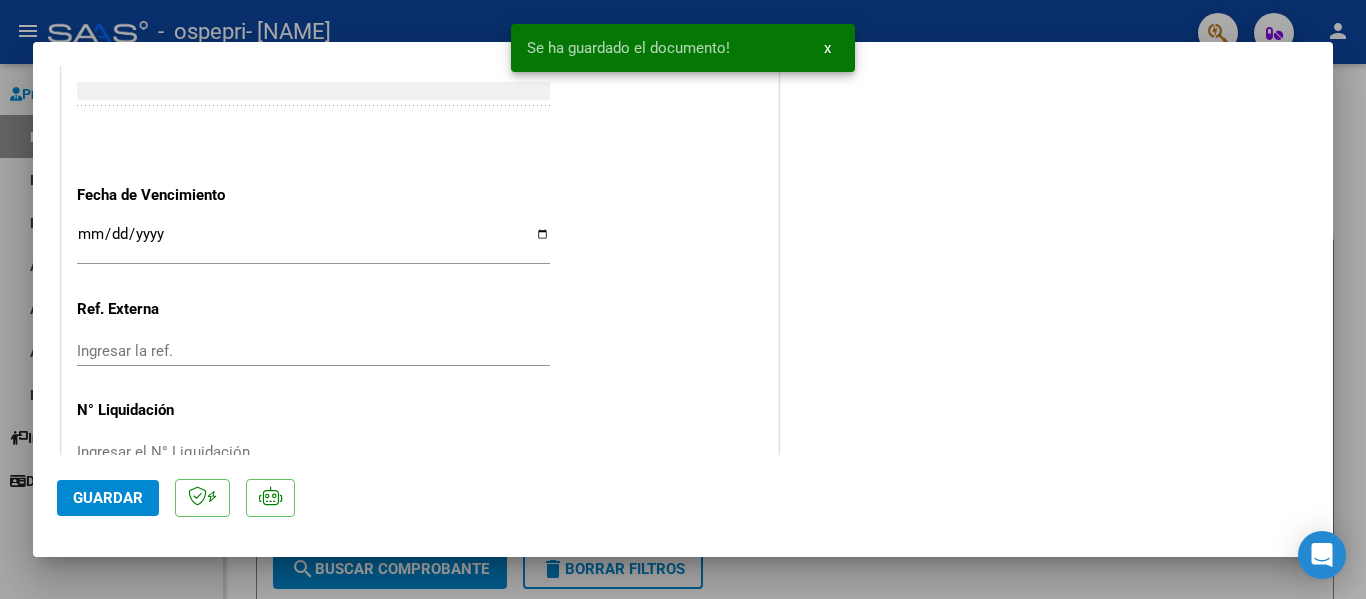 scroll, scrollTop: 1401, scrollLeft: 0, axis: vertical 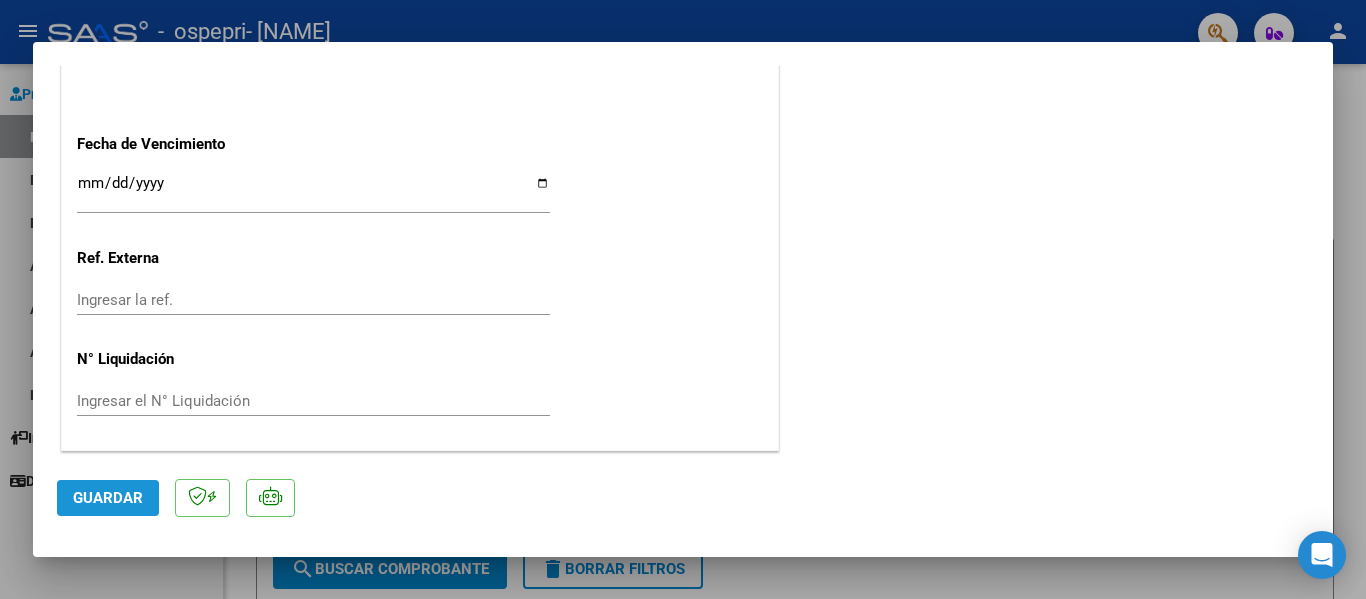 click on "Guardar" 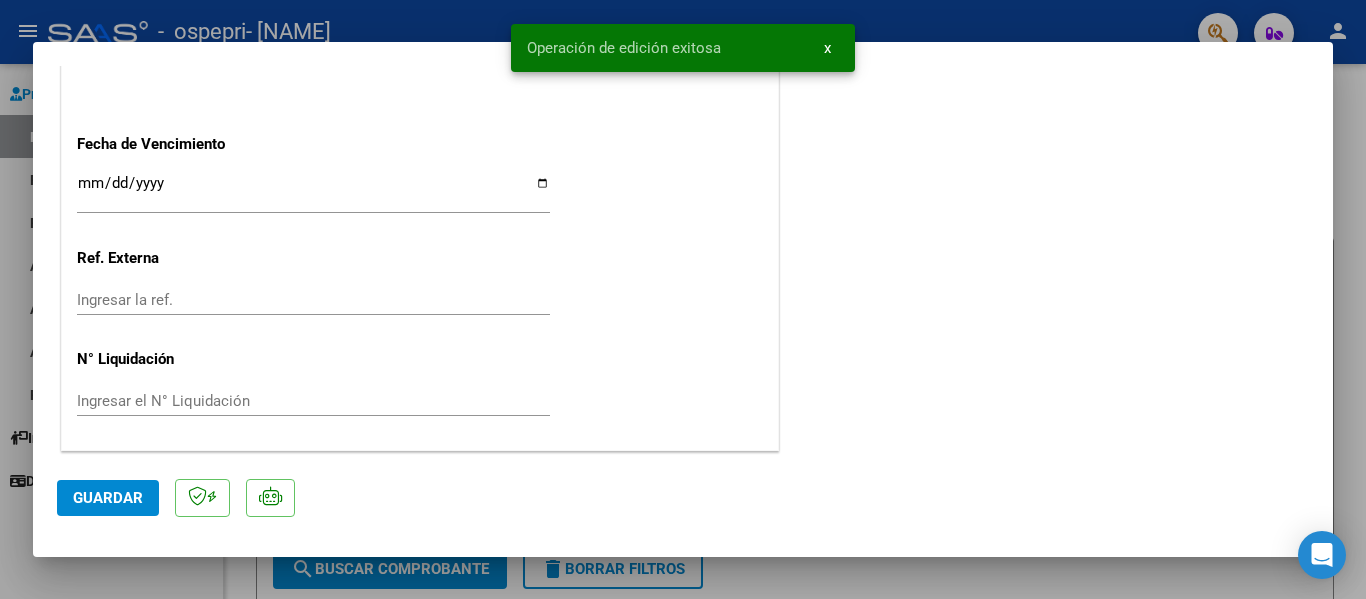 type 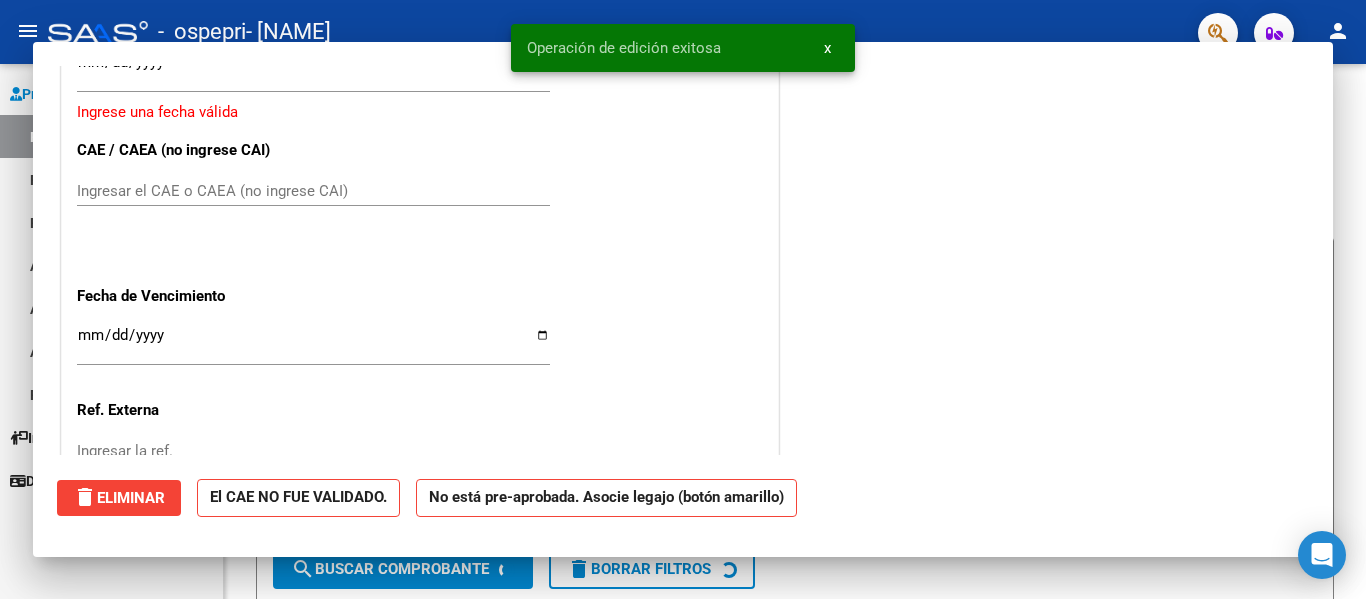 scroll, scrollTop: 0, scrollLeft: 0, axis: both 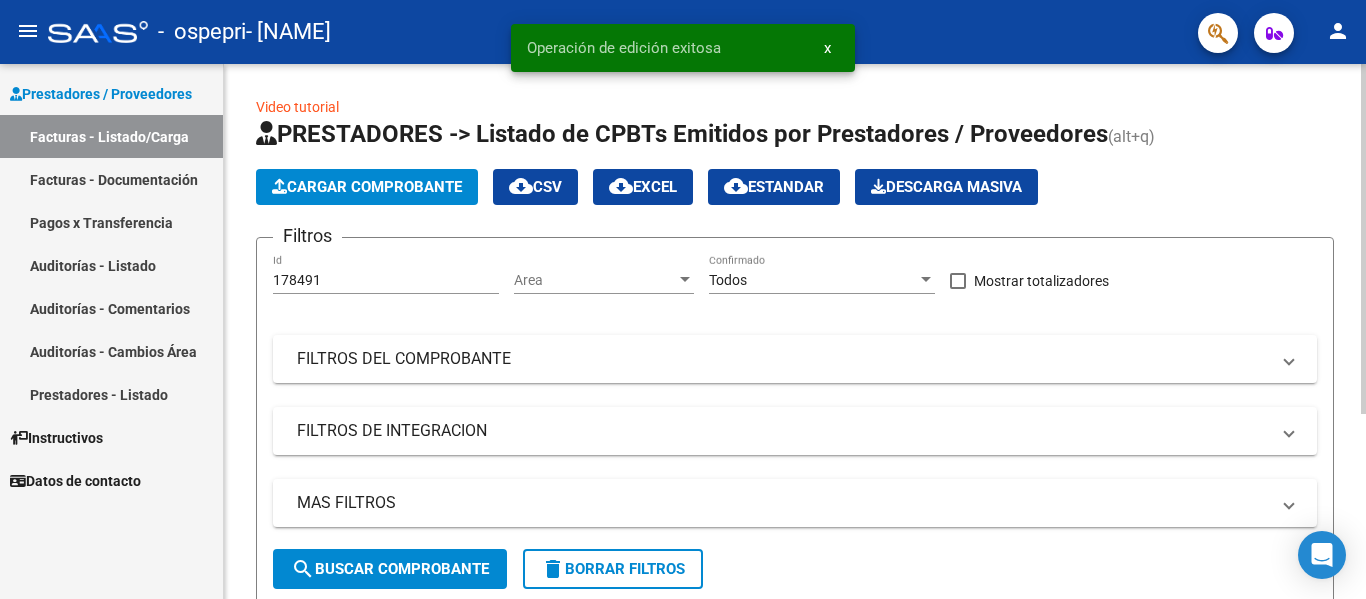 click on "Cargar Comprobante" 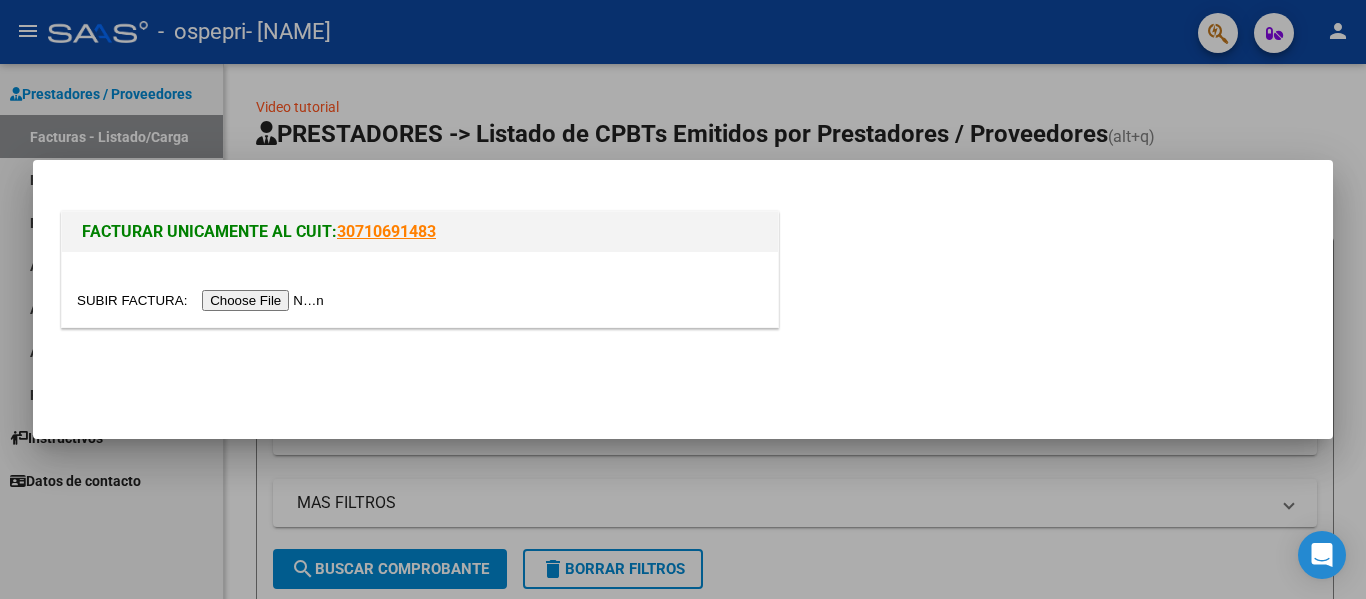 click at bounding box center [203, 300] 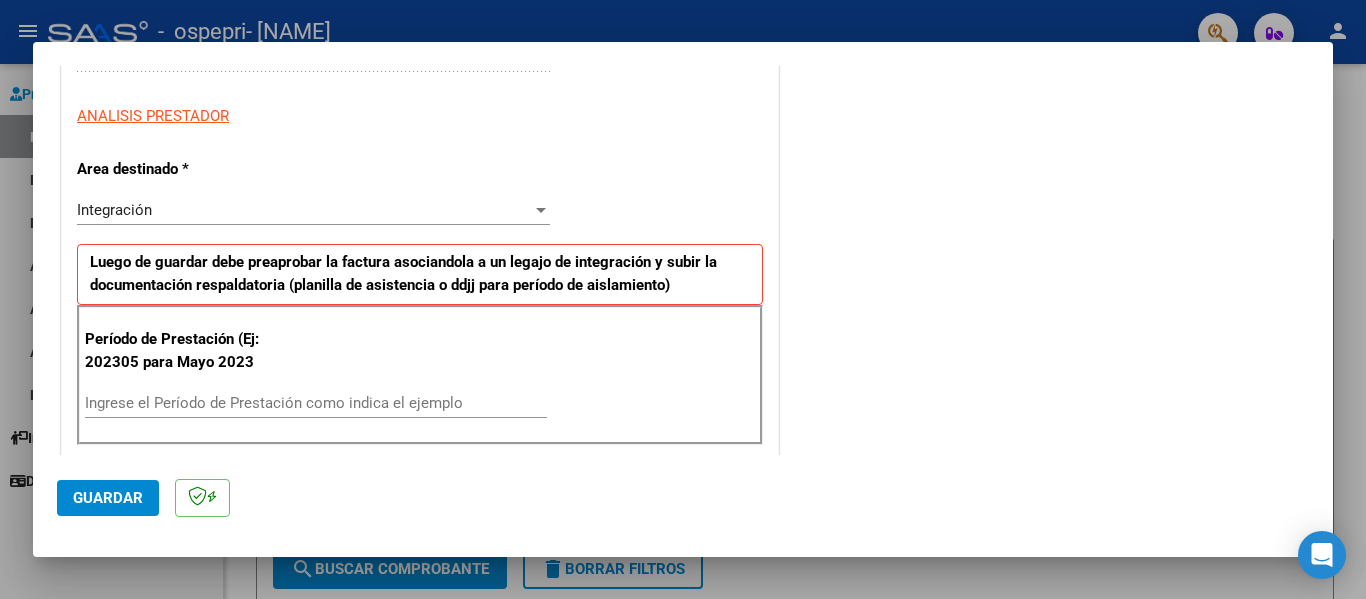 scroll, scrollTop: 347, scrollLeft: 0, axis: vertical 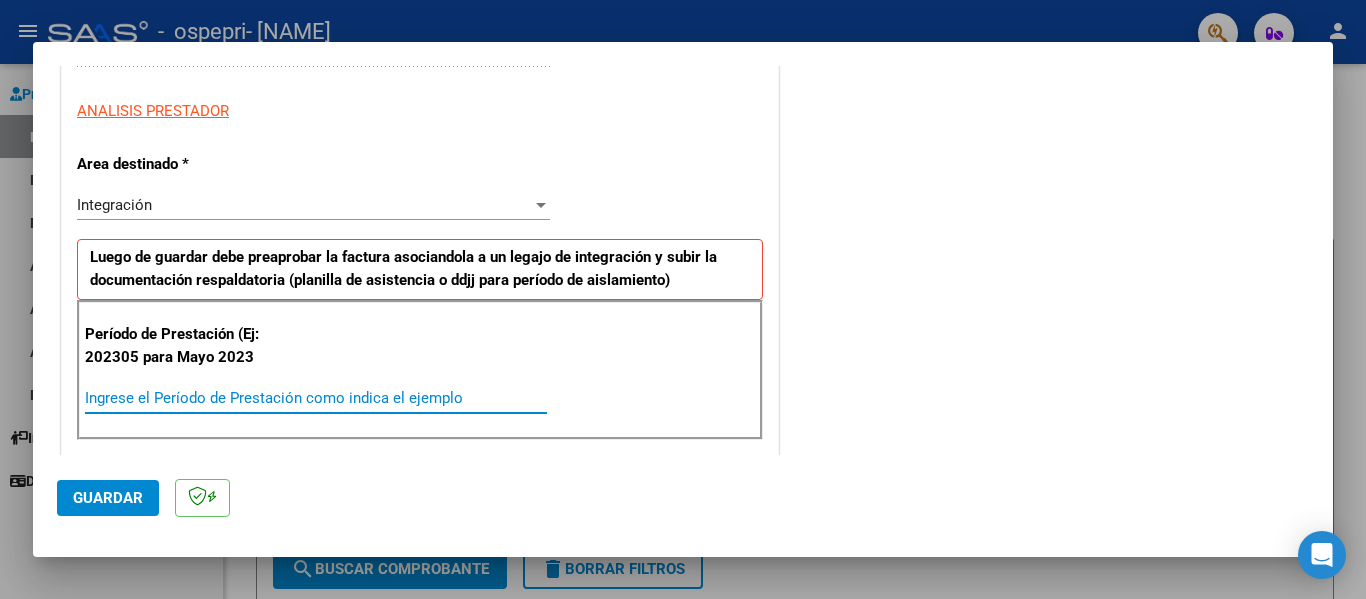 click on "Ingrese el Período de Prestación como indica el ejemplo" at bounding box center (316, 398) 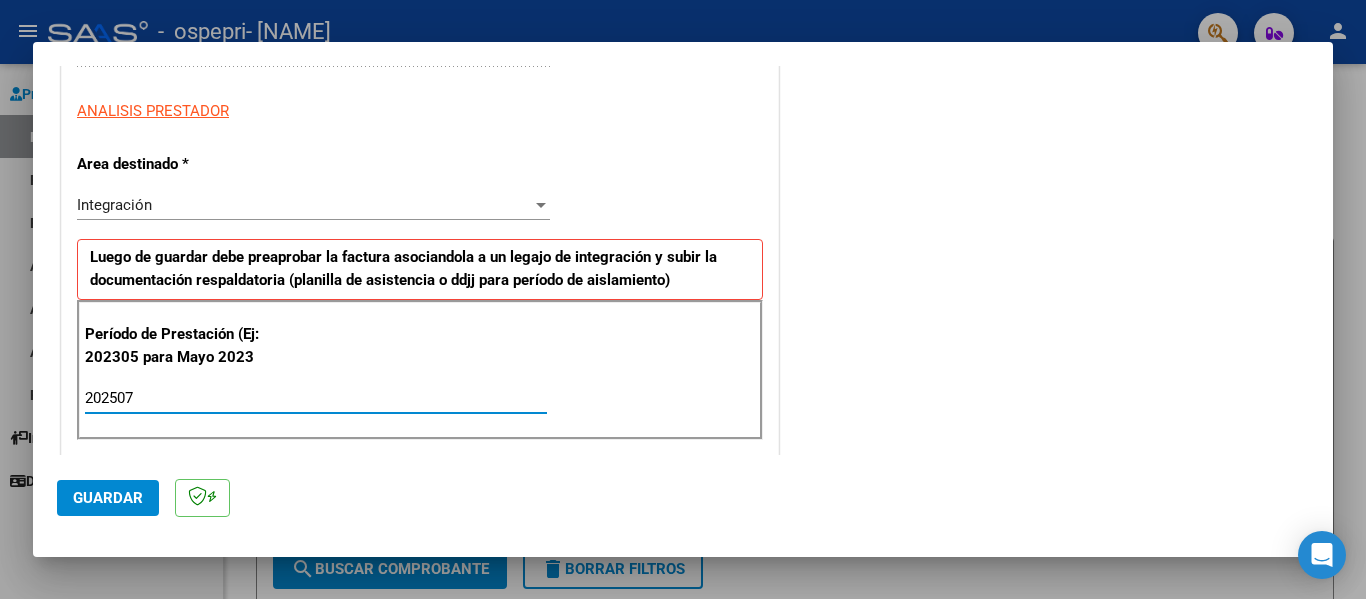 type on "202507" 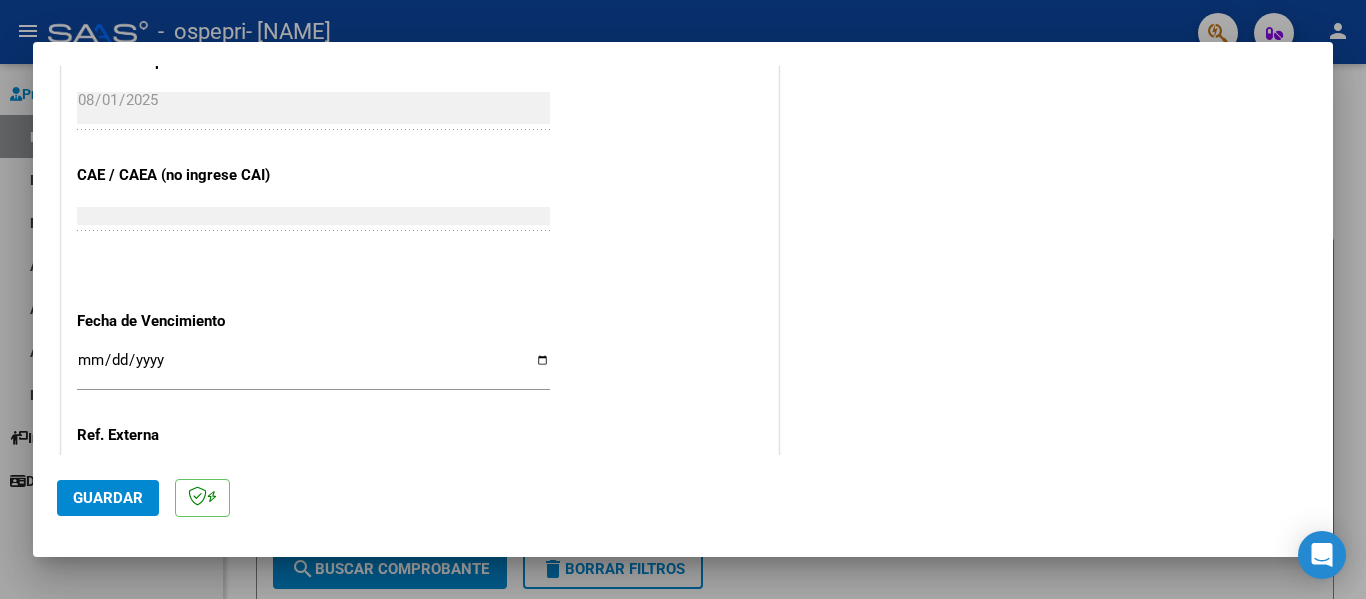 scroll, scrollTop: 1333, scrollLeft: 0, axis: vertical 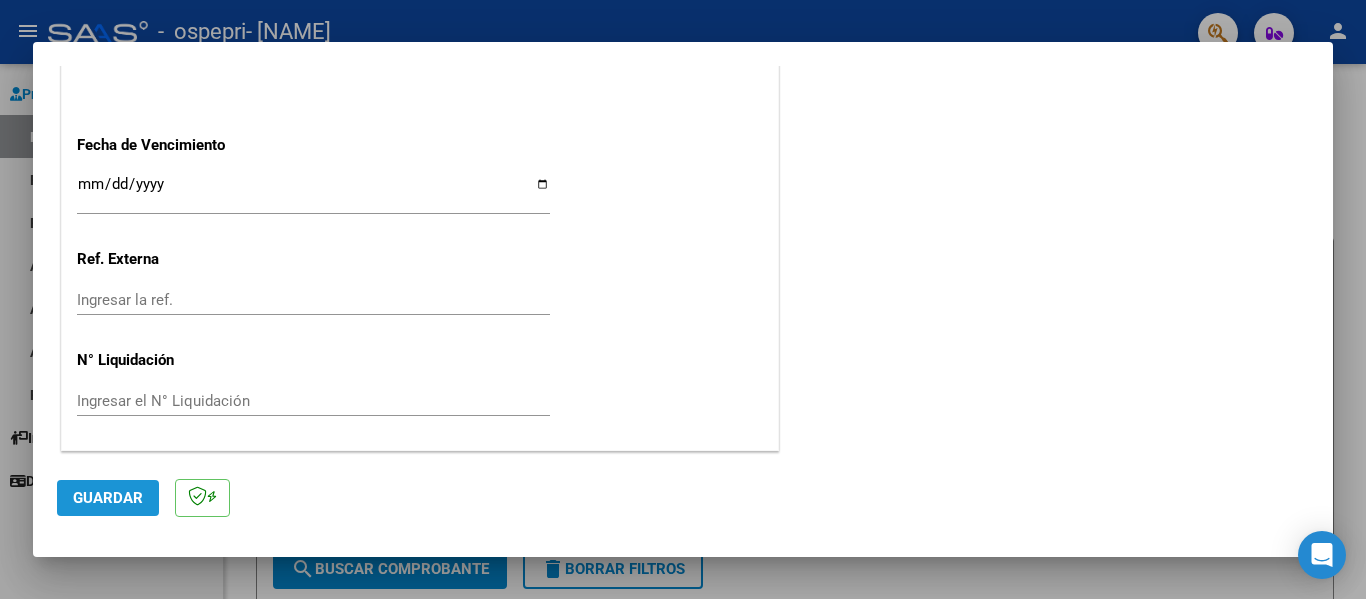 click on "Guardar" 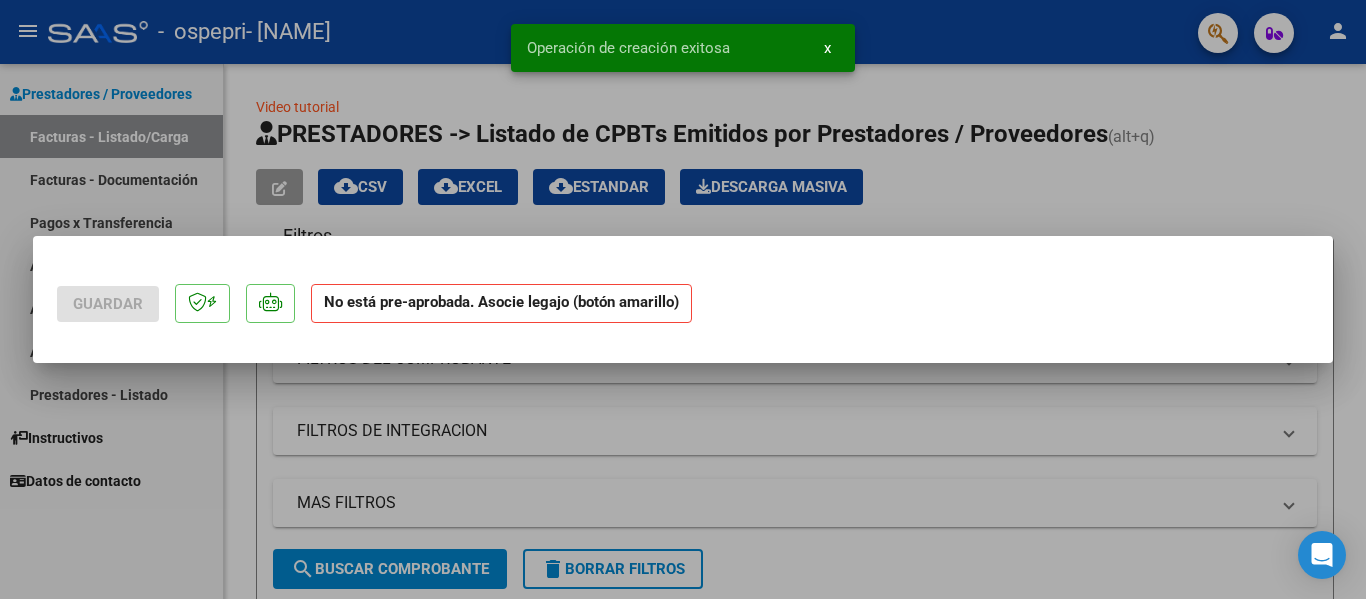 scroll, scrollTop: 0, scrollLeft: 0, axis: both 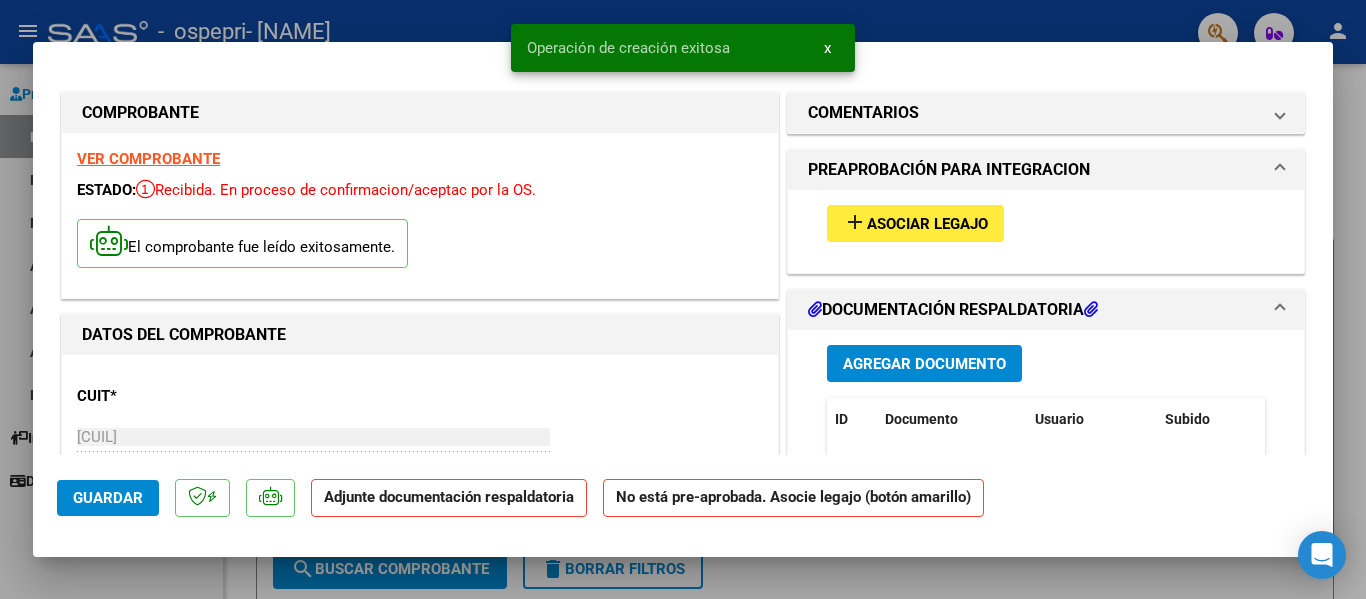 click on "Asociar Legajo" at bounding box center (927, 224) 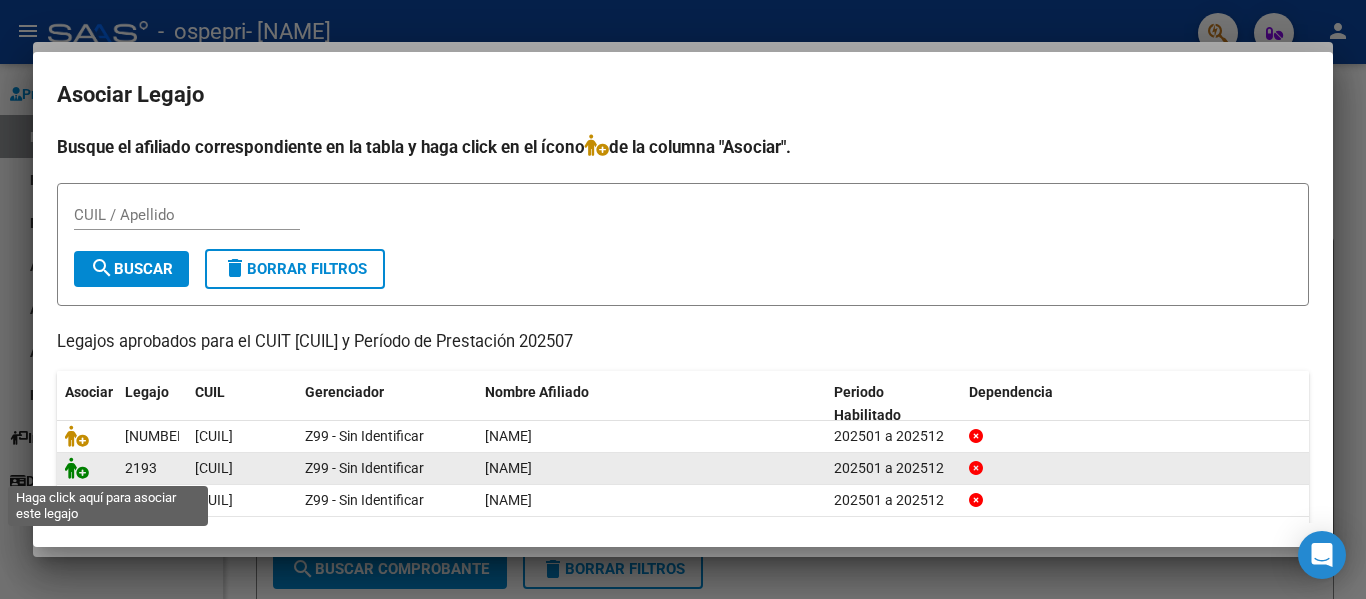 click 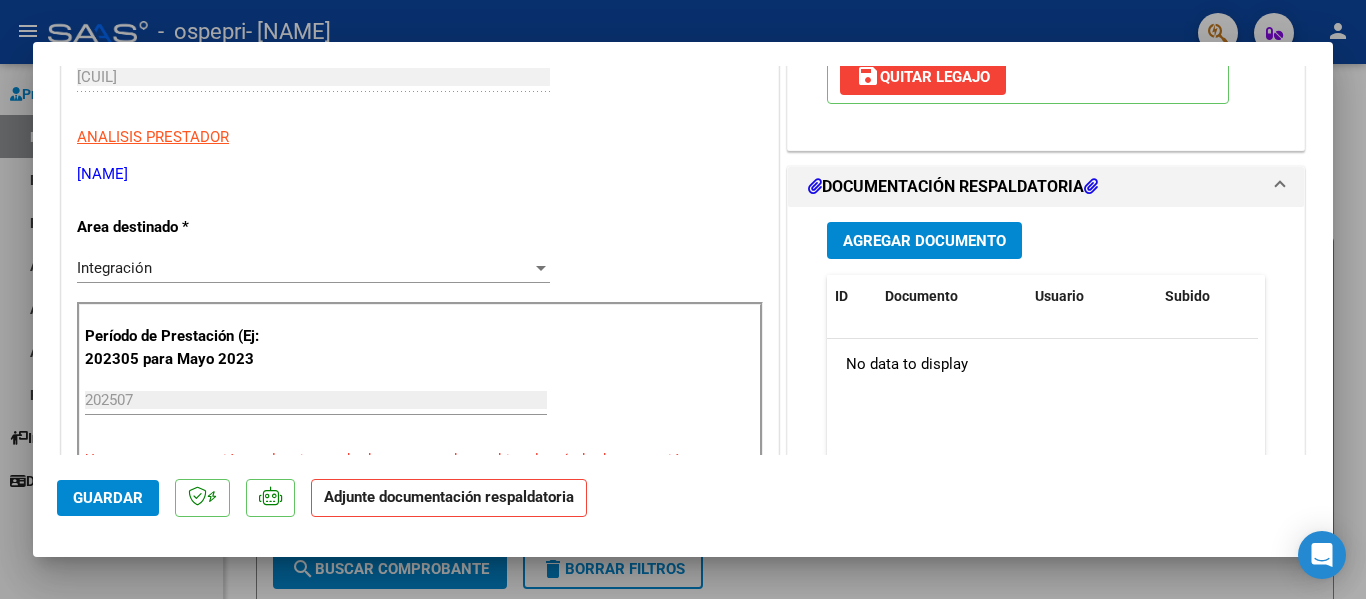 scroll, scrollTop: 386, scrollLeft: 0, axis: vertical 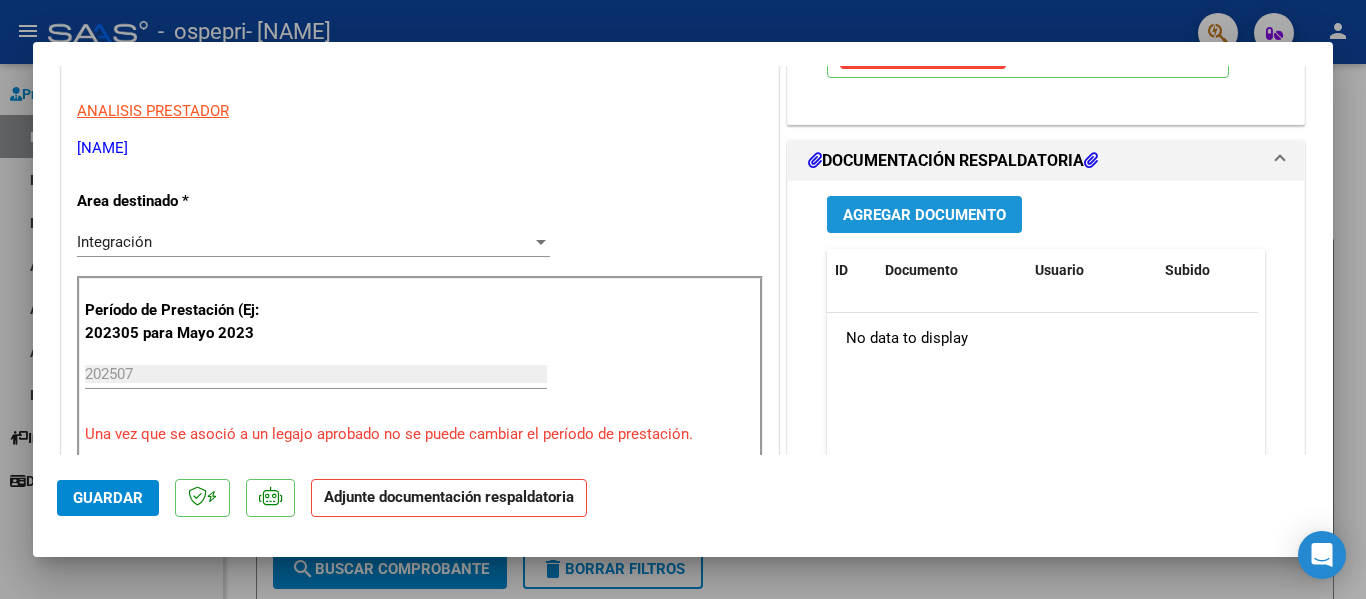 click on "Agregar Documento" at bounding box center (924, 215) 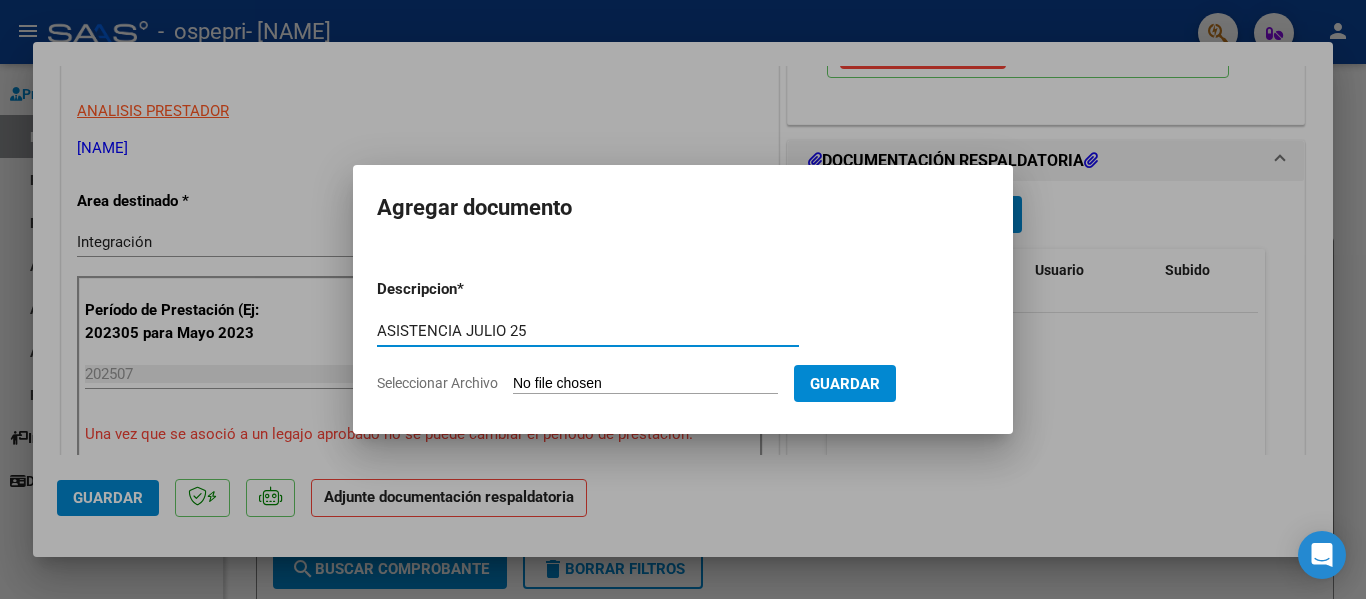 type on "ASISTENCIA JULIO 25" 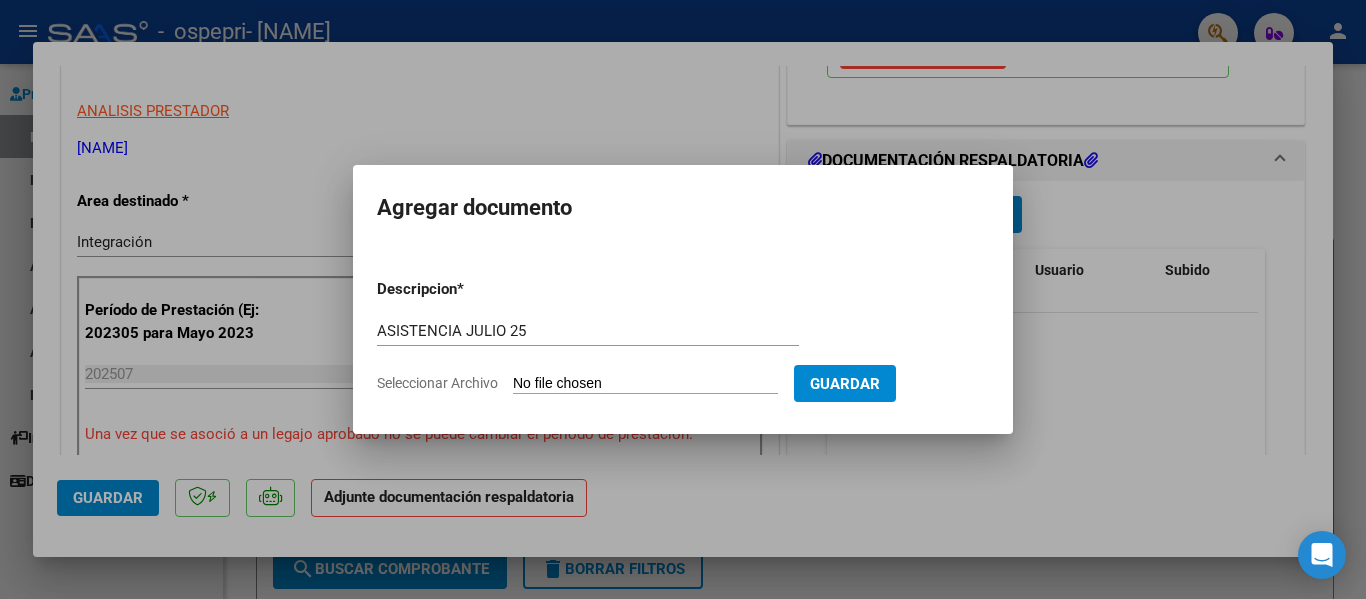click on "Seleccionar Archivo" at bounding box center [645, 384] 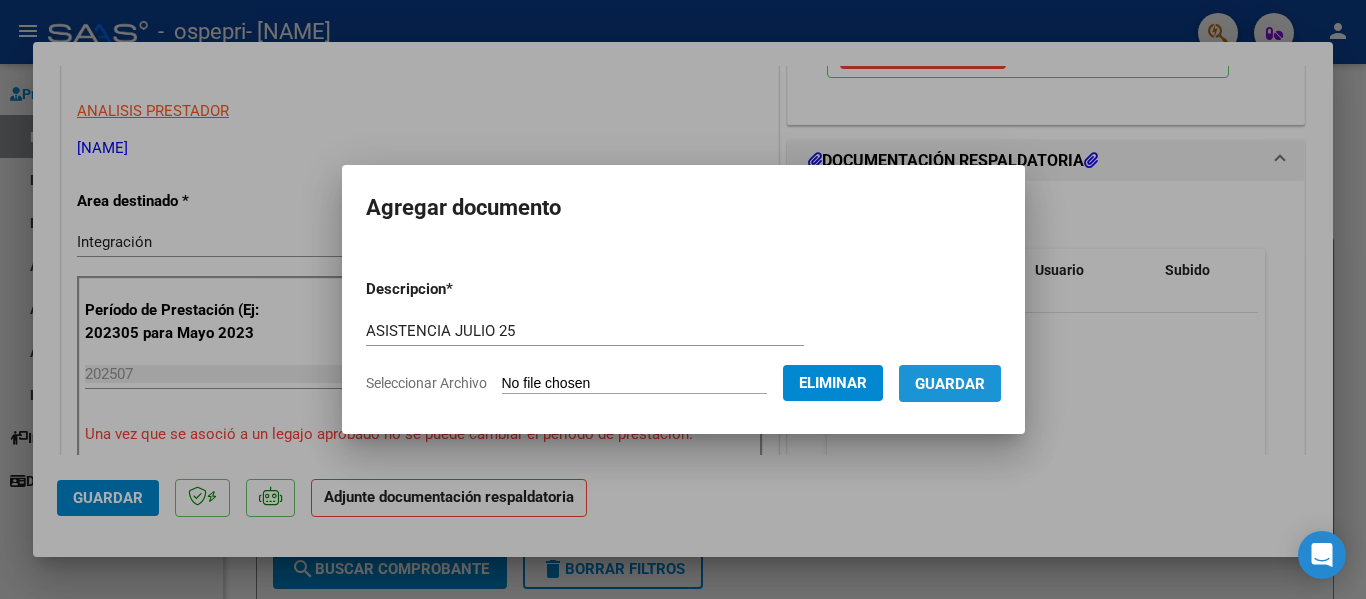 click on "Guardar" at bounding box center [950, 384] 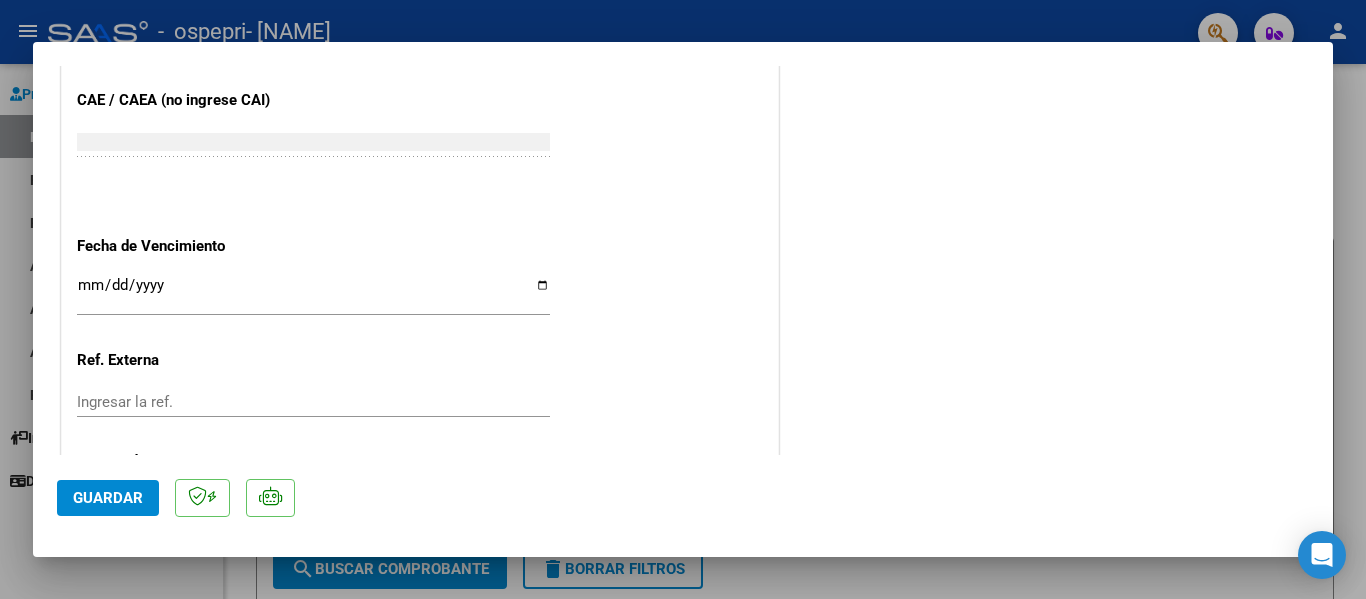 scroll, scrollTop: 1401, scrollLeft: 0, axis: vertical 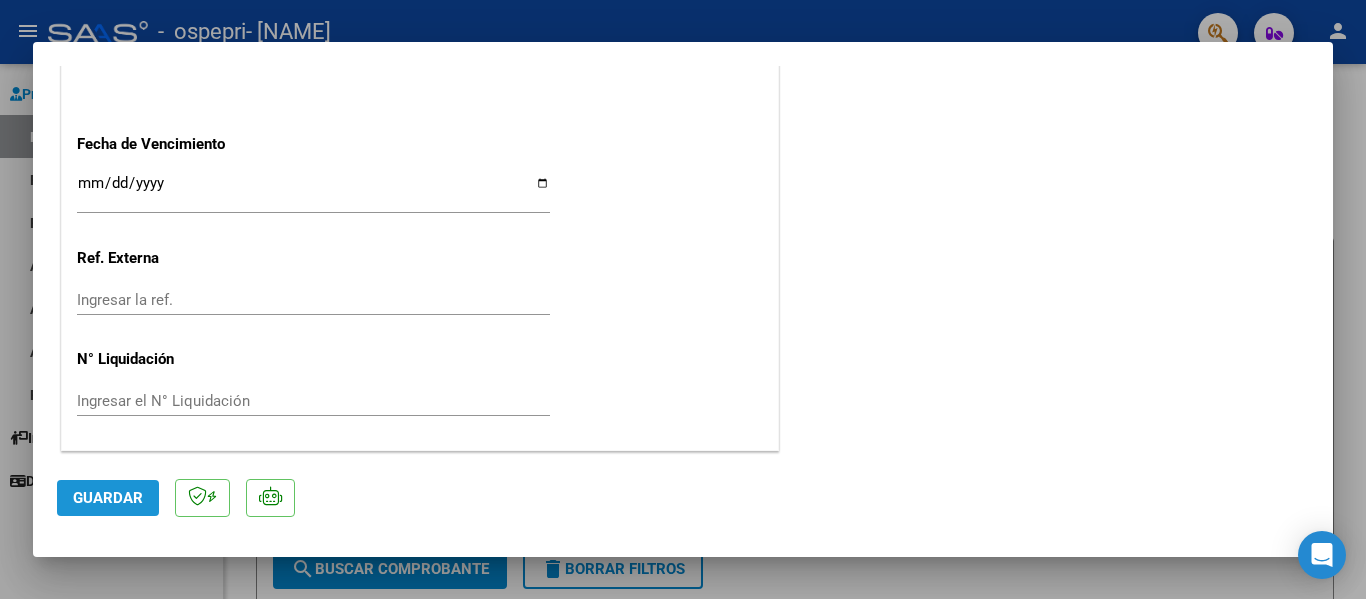 click on "Guardar" 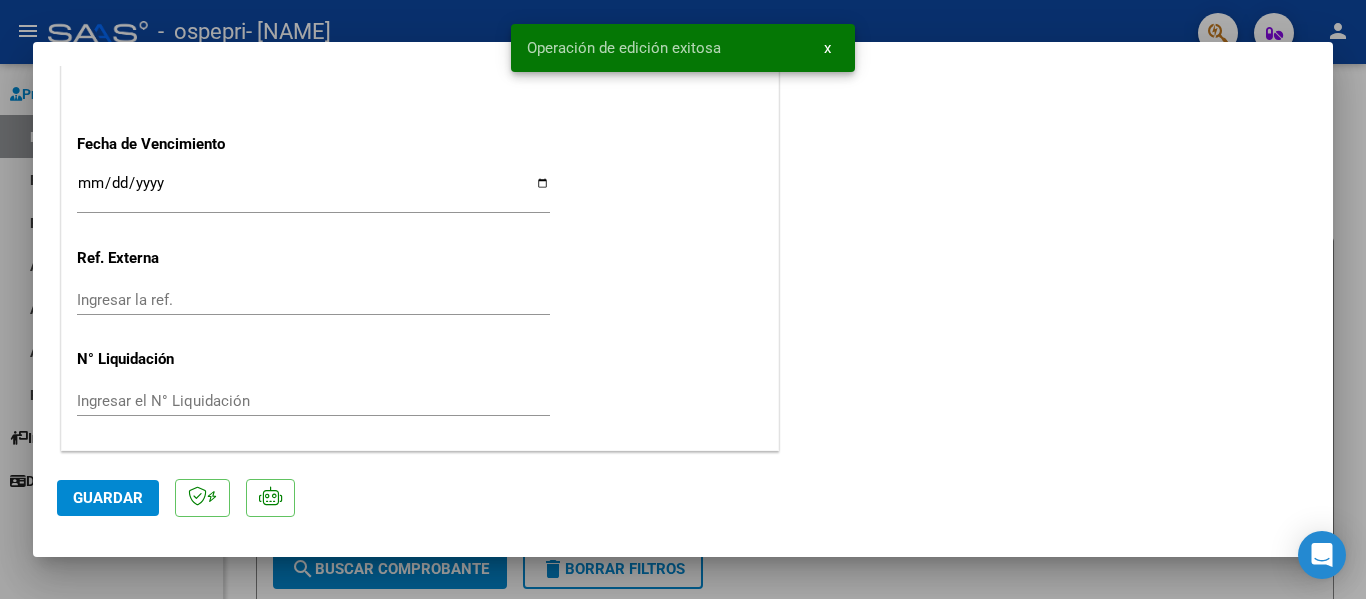 type 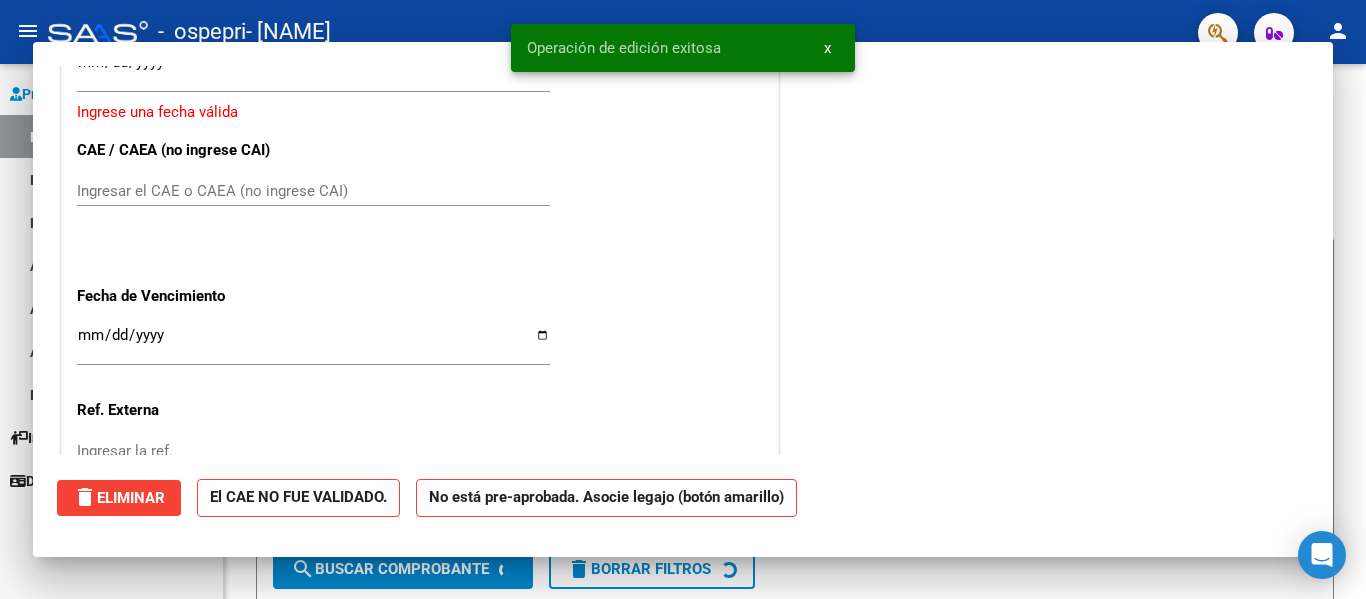 scroll, scrollTop: 1553, scrollLeft: 0, axis: vertical 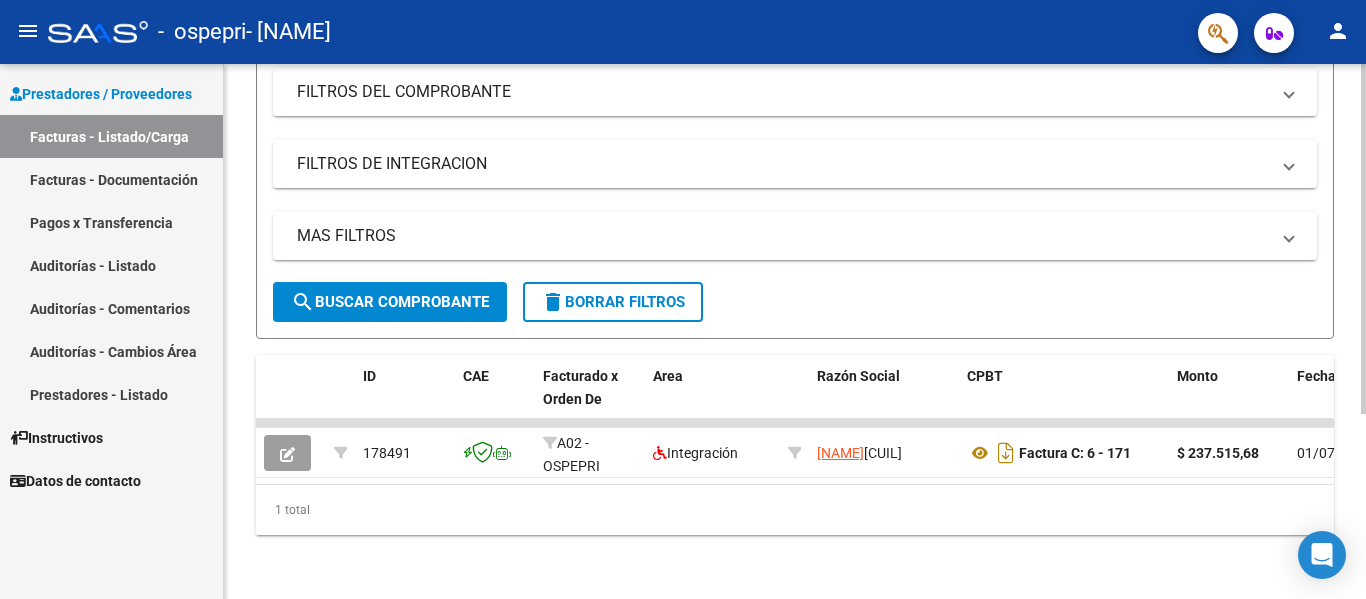 click 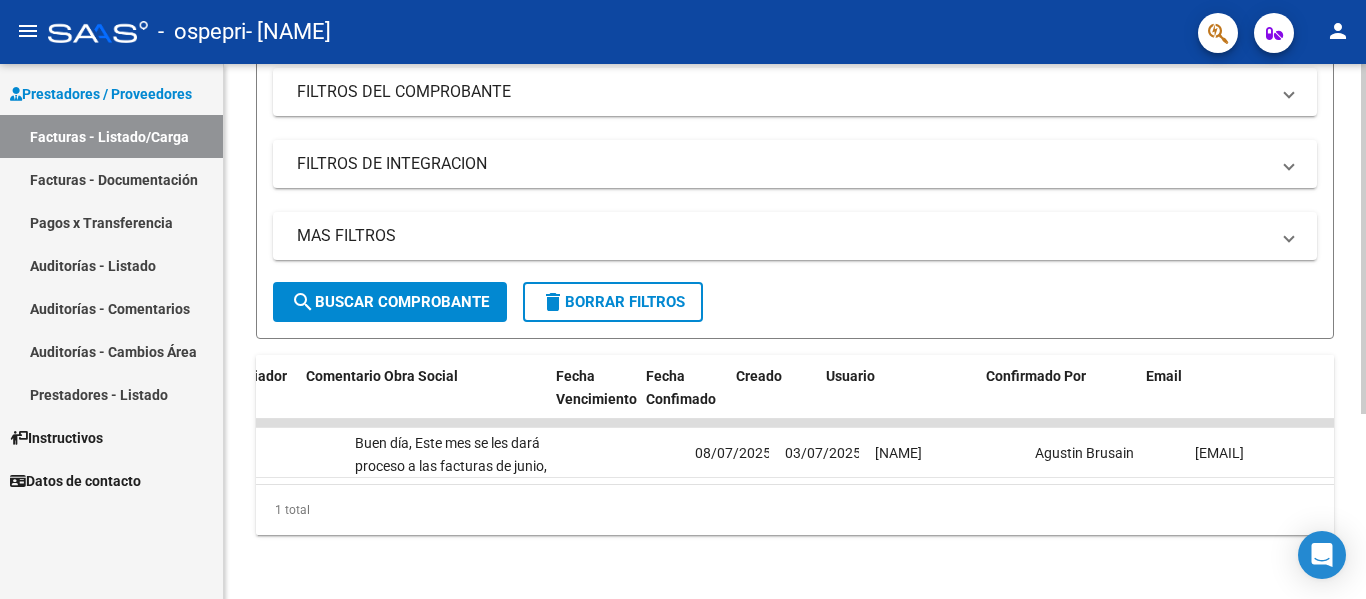 scroll, scrollTop: 0, scrollLeft: 3138, axis: horizontal 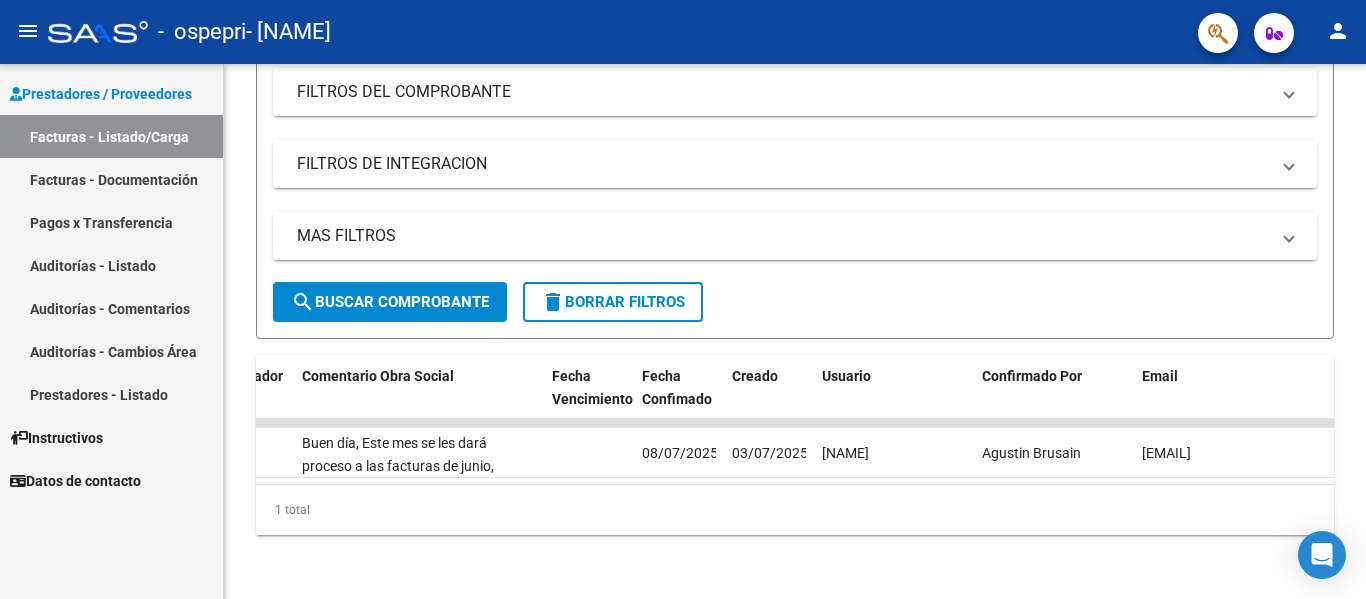 click on "Facturas - Listado/Carga" at bounding box center (111, 136) 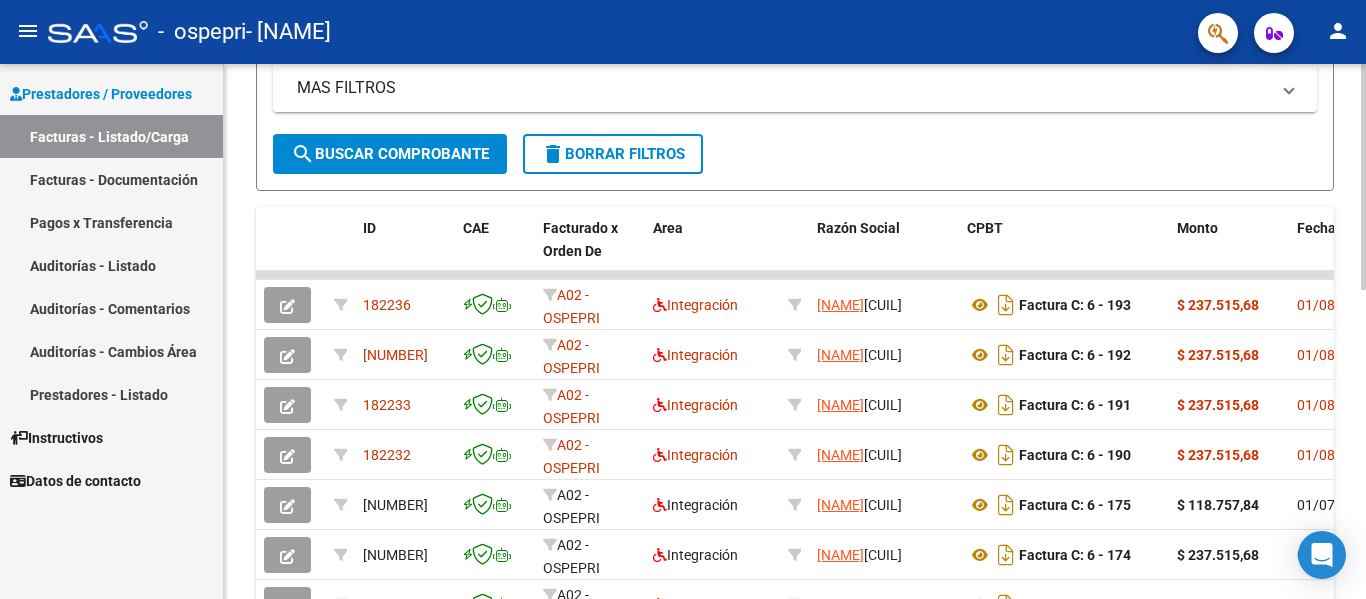 scroll, scrollTop: 422, scrollLeft: 0, axis: vertical 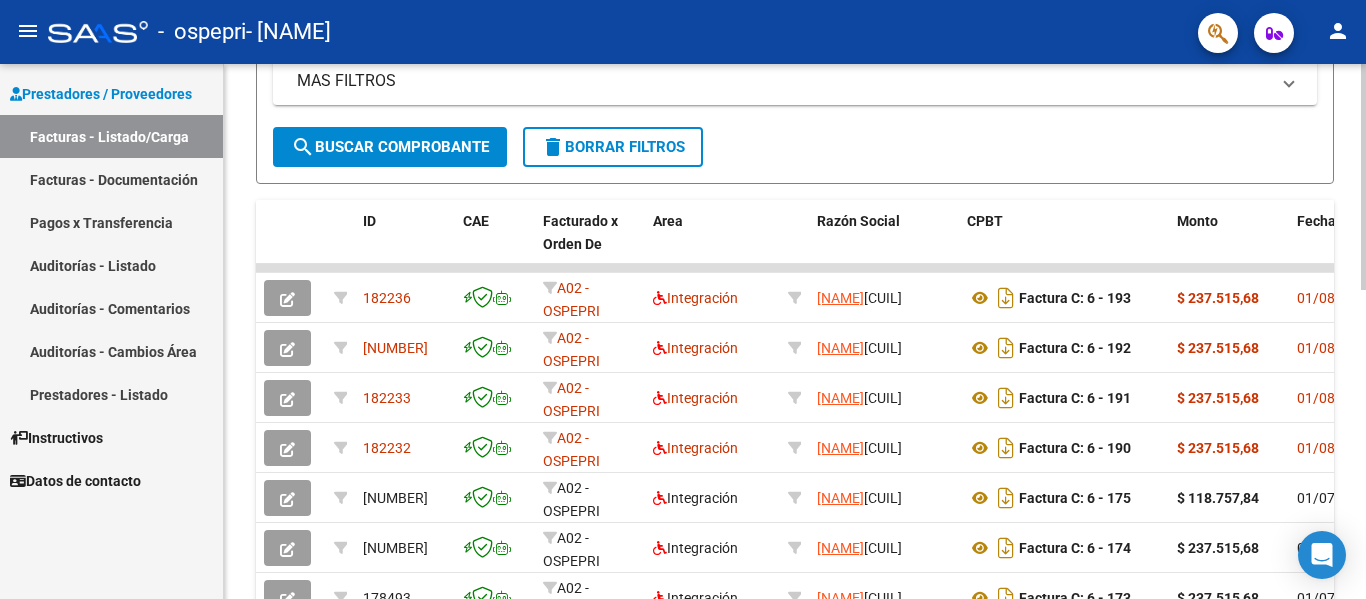 click 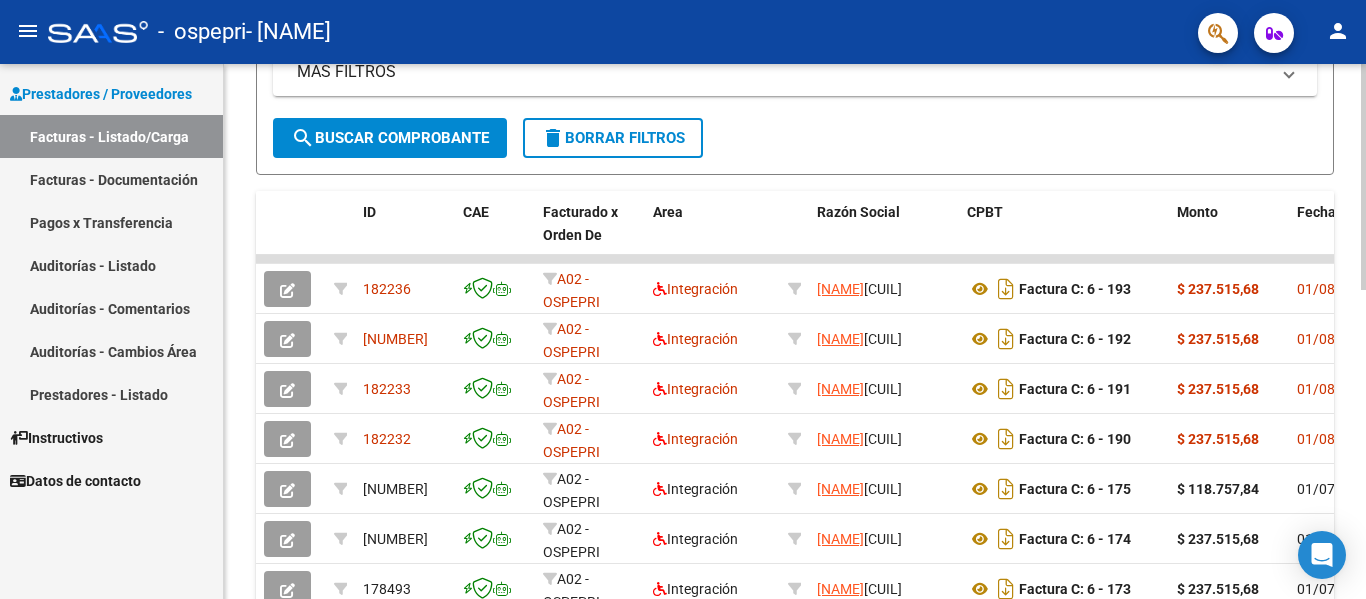 click 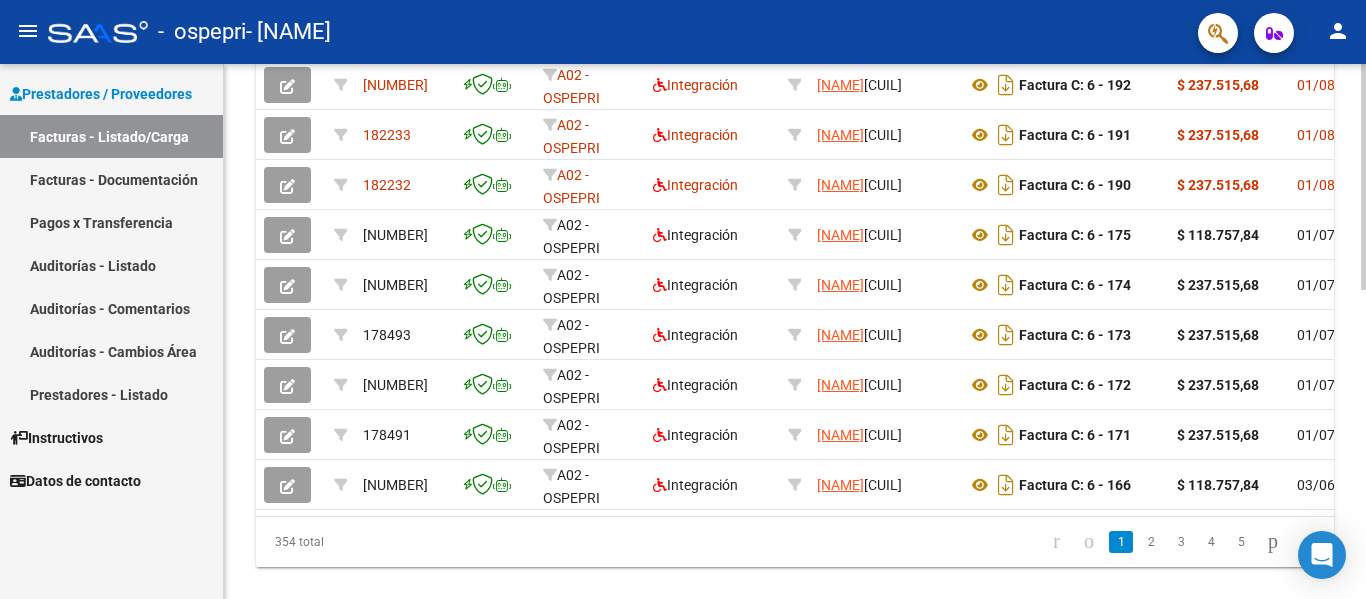 scroll, scrollTop: 680, scrollLeft: 0, axis: vertical 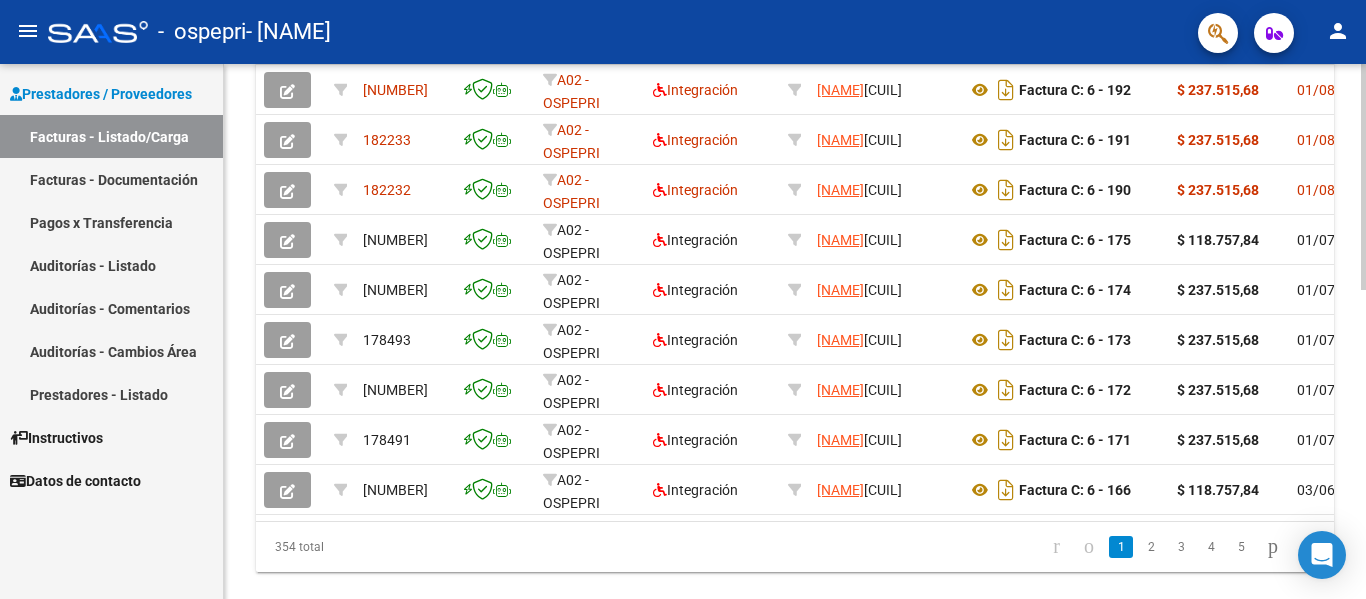 click 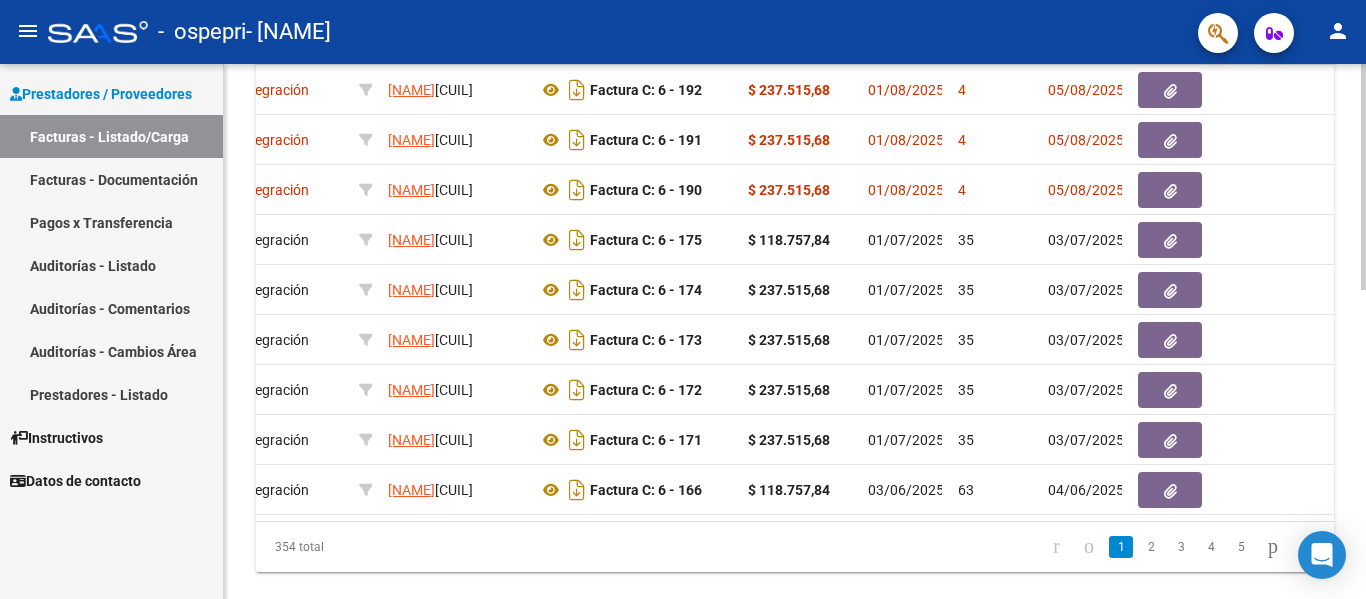 scroll, scrollTop: 0, scrollLeft: 449, axis: horizontal 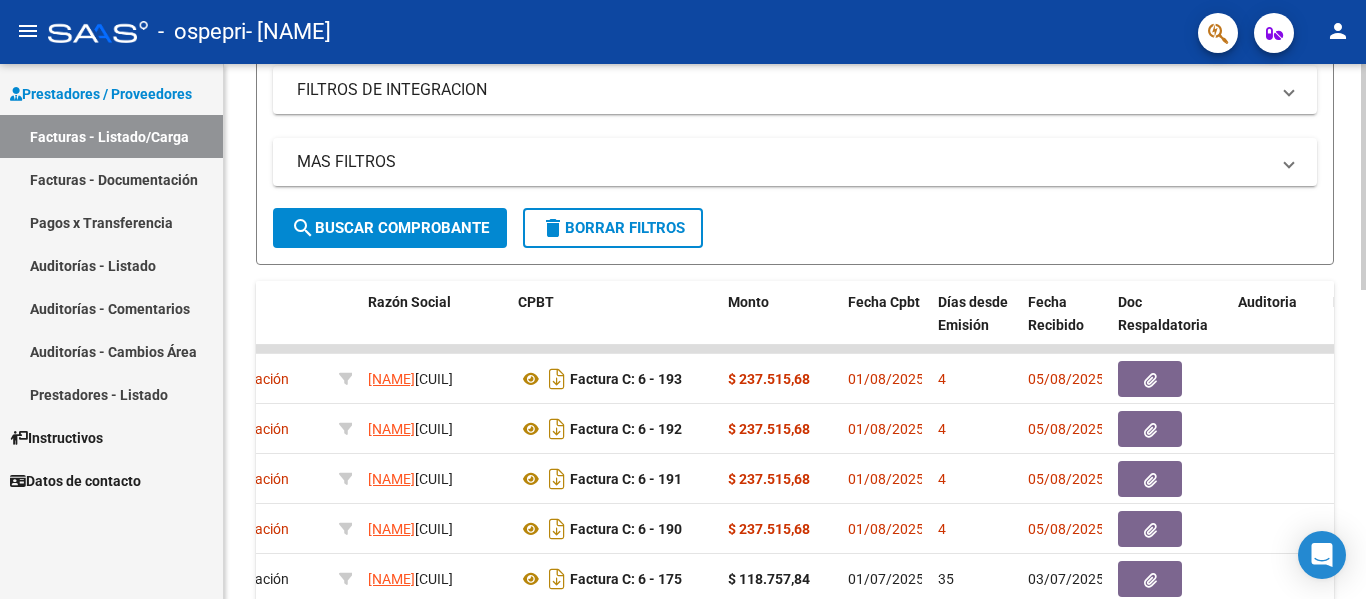 click 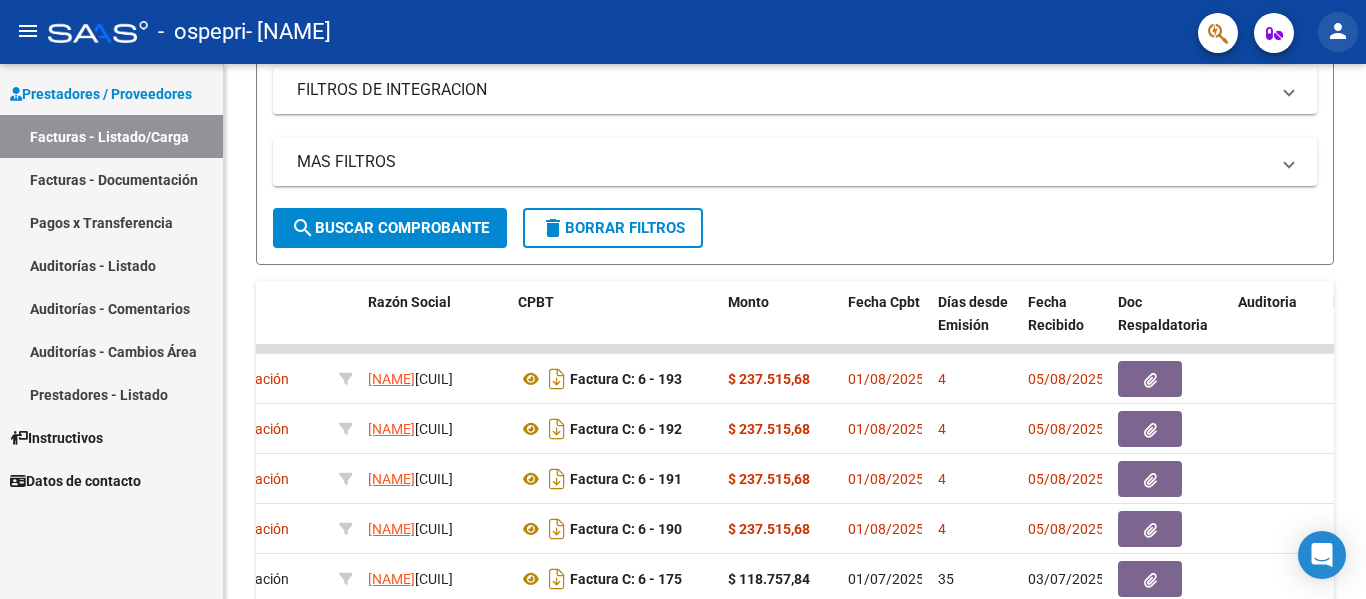 click on "person" 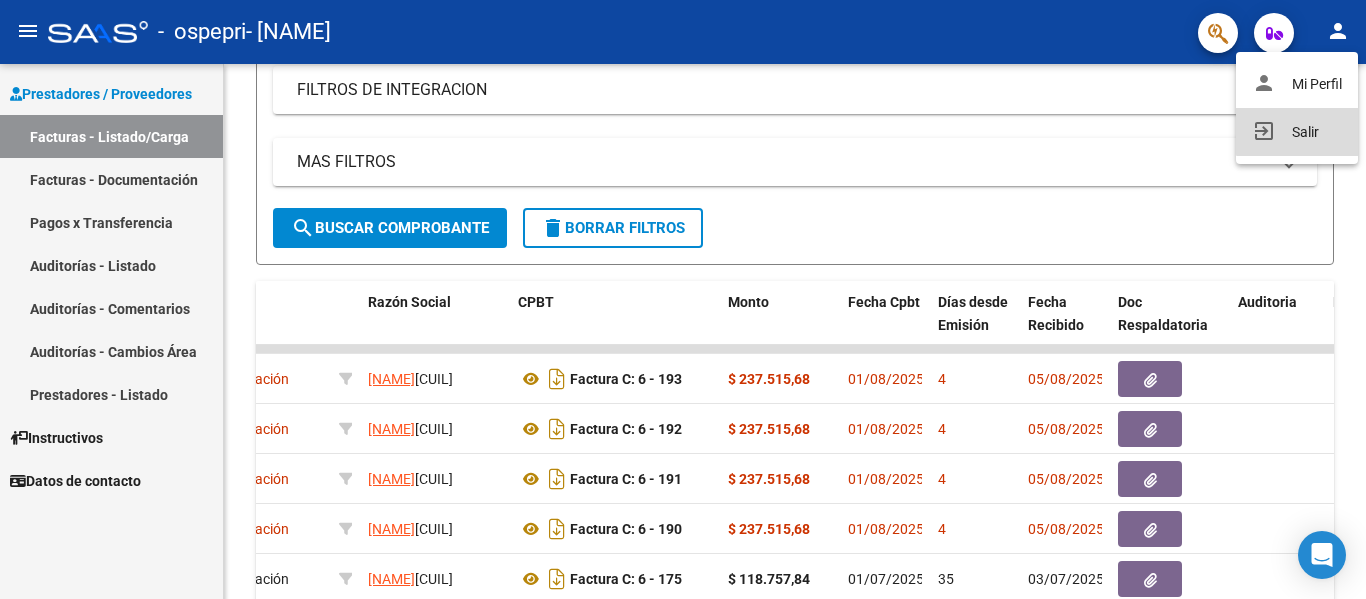 click on "exit_to_app  Salir" at bounding box center (1297, 132) 